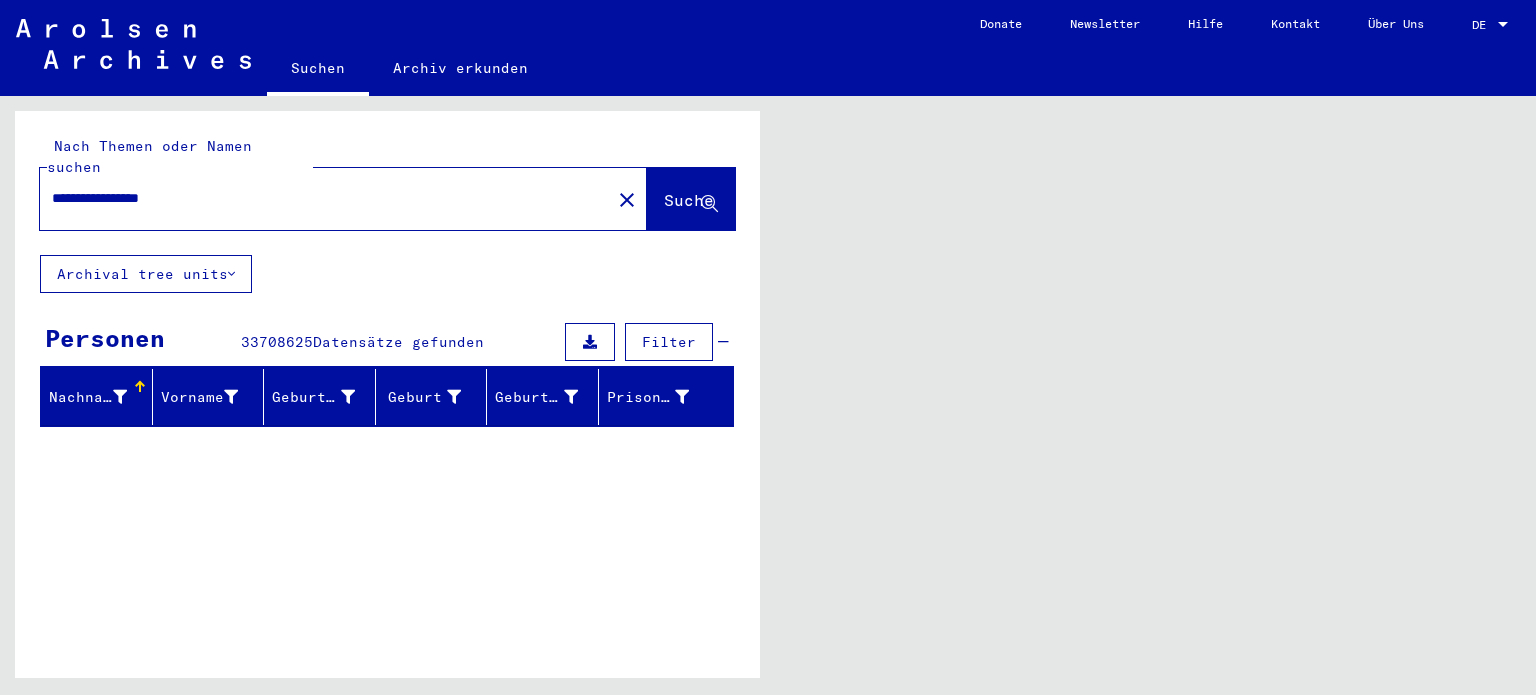 scroll, scrollTop: 0, scrollLeft: 0, axis: both 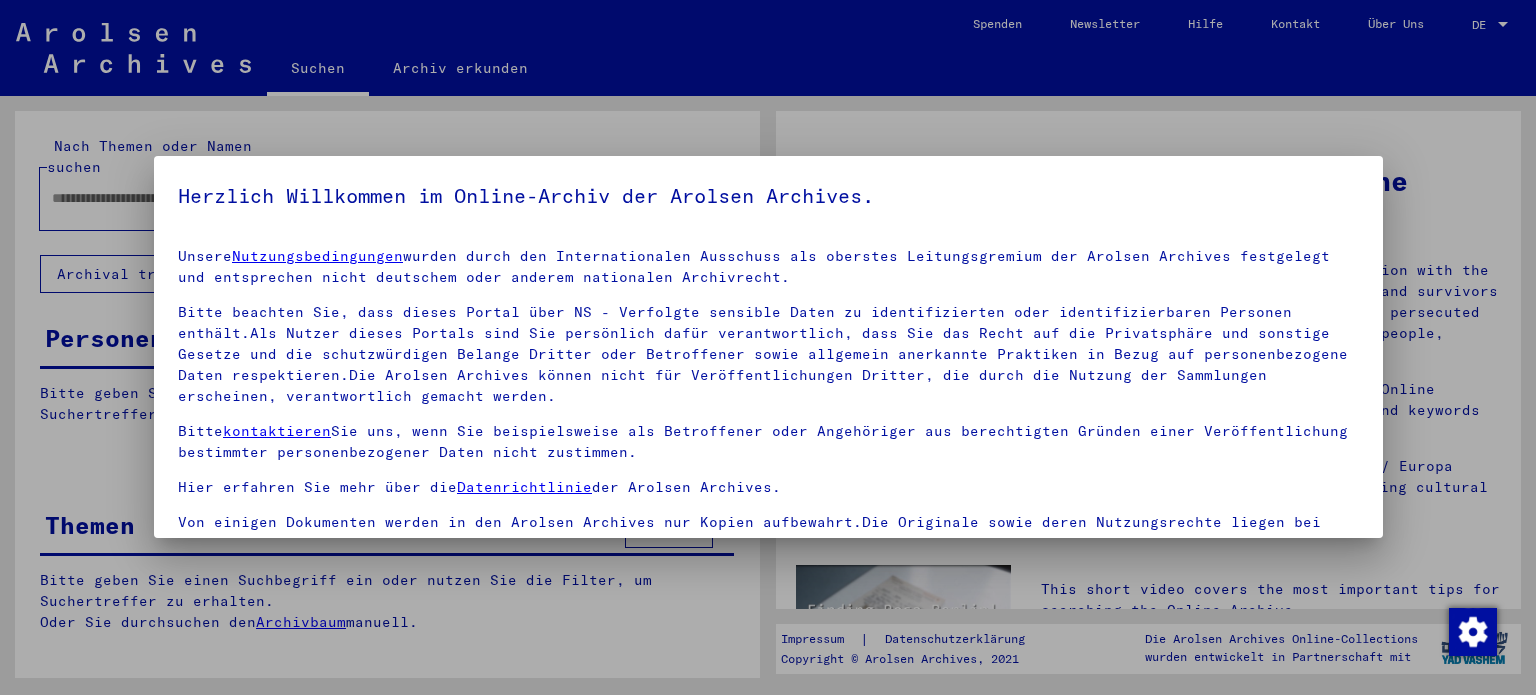 type on "**********" 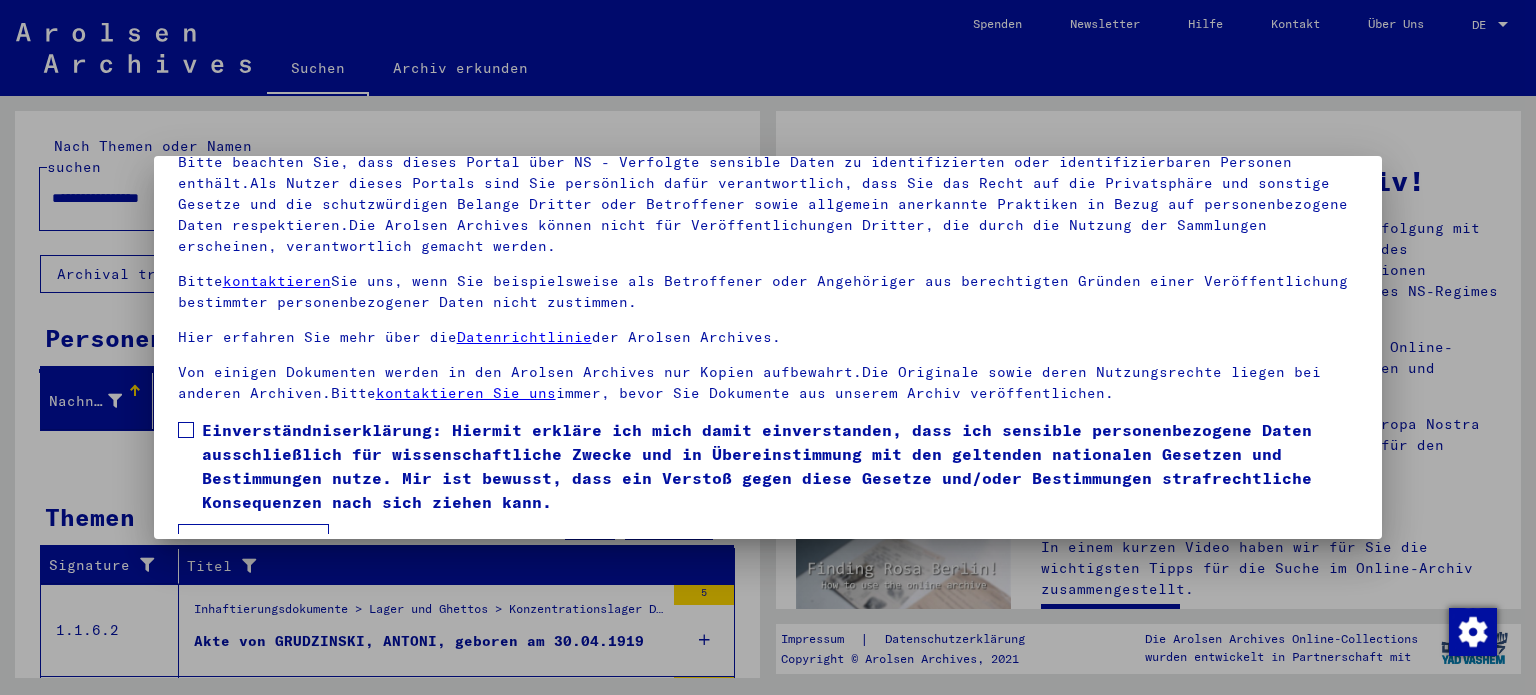 scroll, scrollTop: 169, scrollLeft: 0, axis: vertical 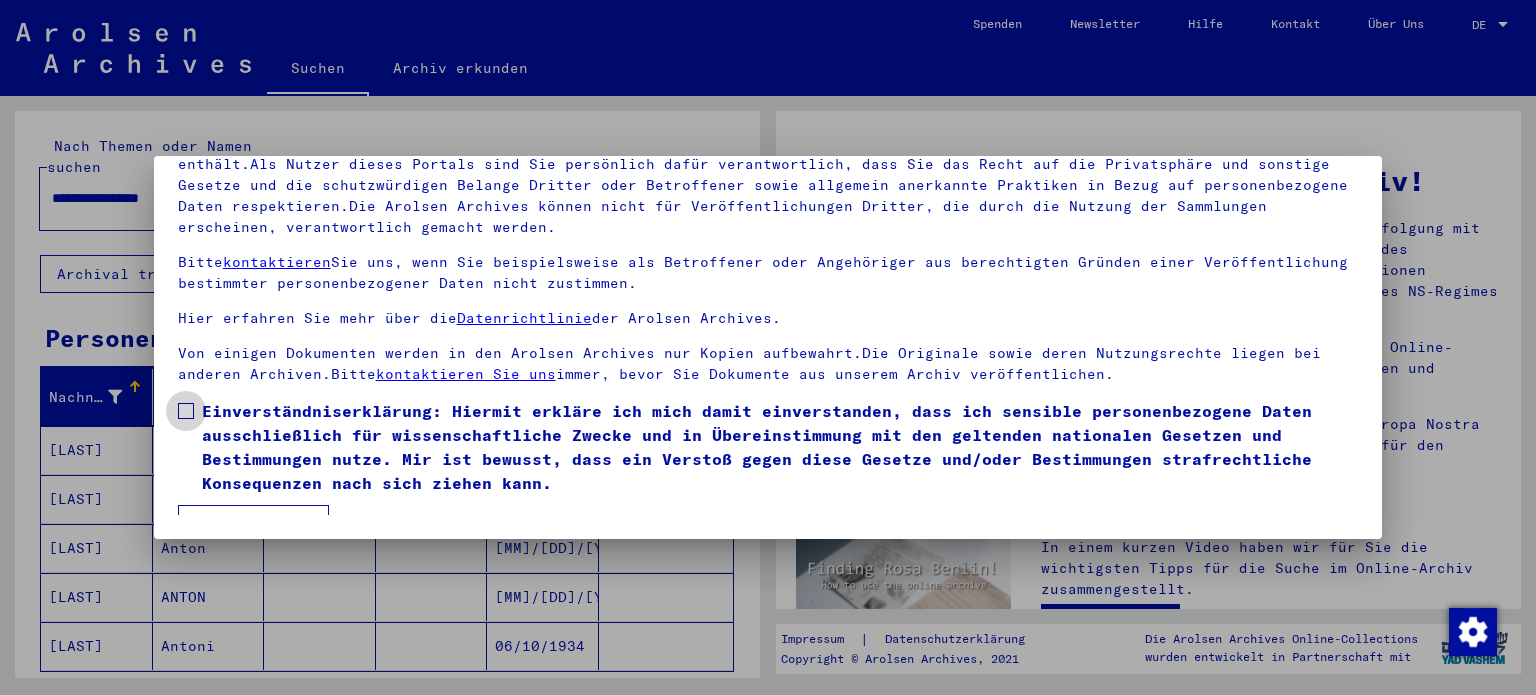 click at bounding box center (186, 411) 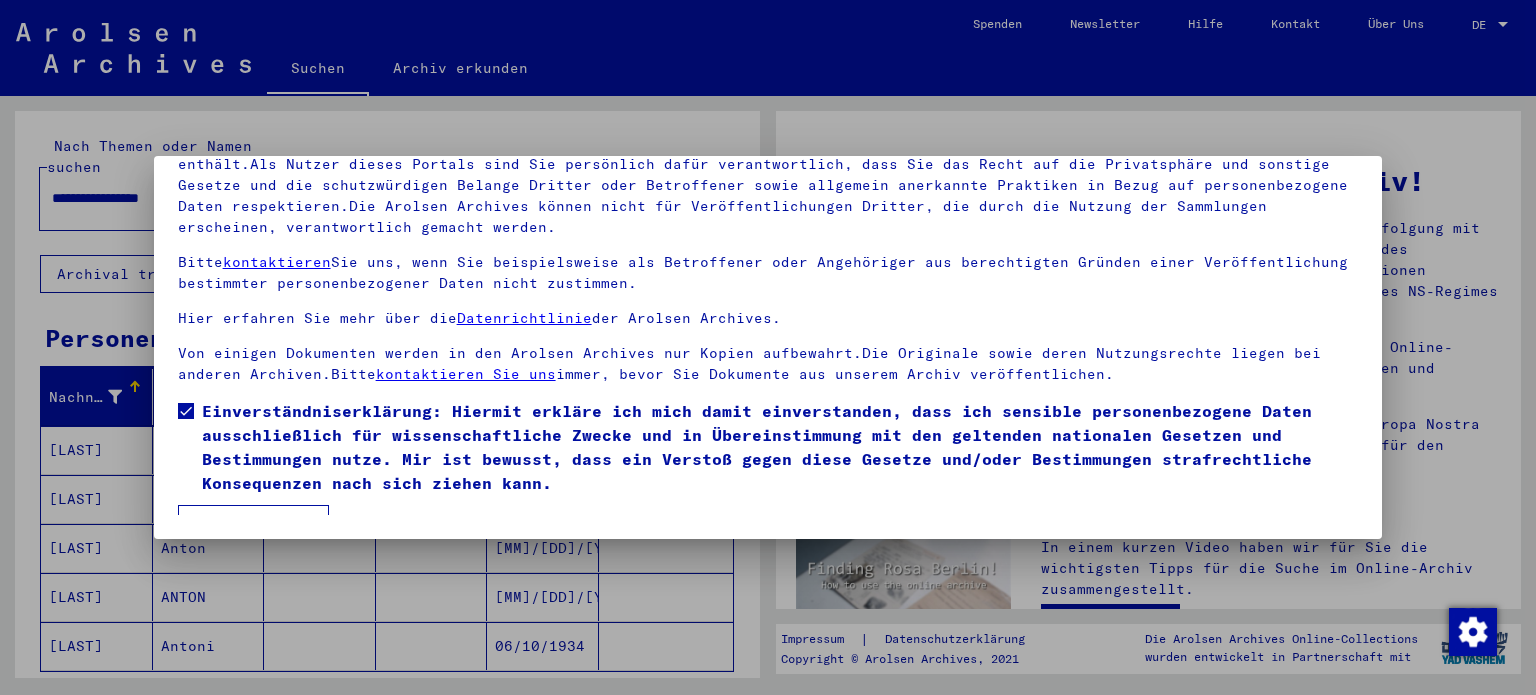 scroll, scrollTop: 28, scrollLeft: 0, axis: vertical 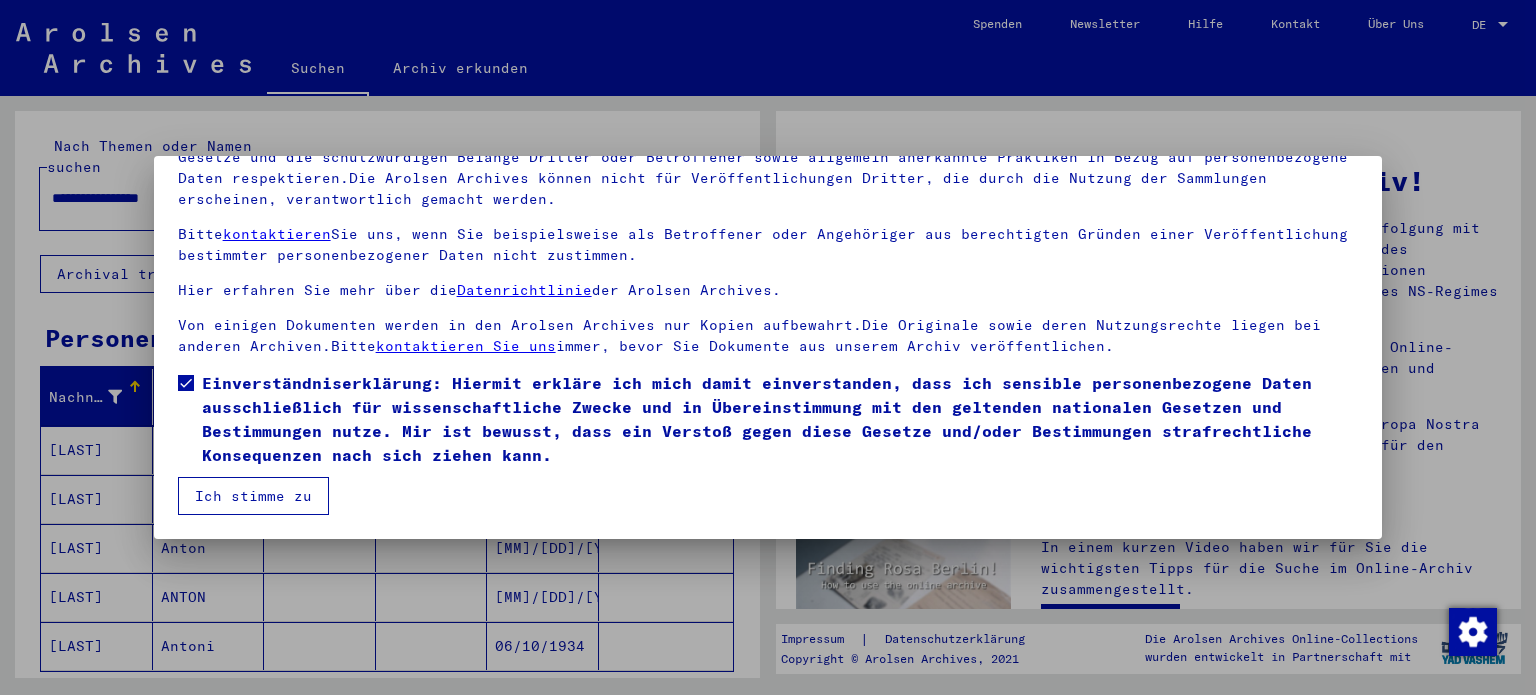 click on "Ich stimme zu" at bounding box center [253, 496] 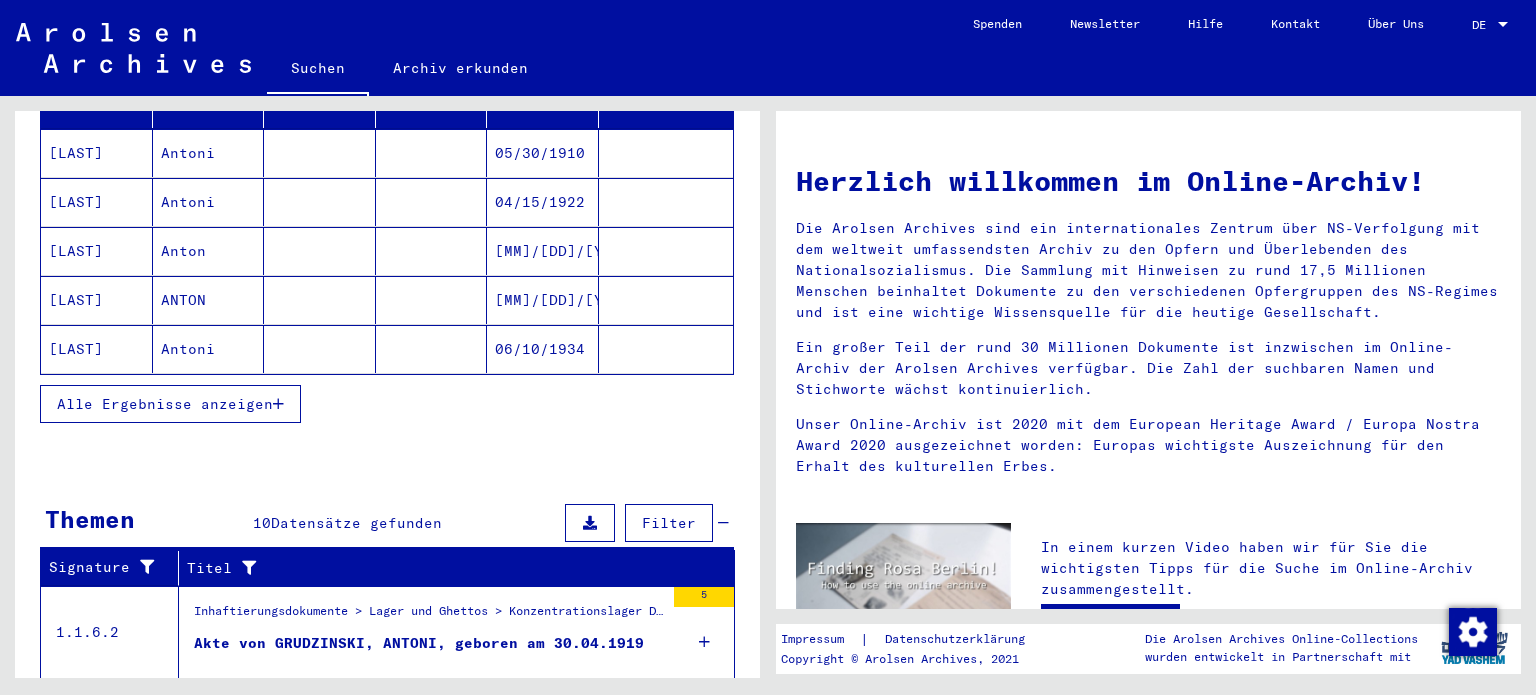 scroll, scrollTop: 304, scrollLeft: 0, axis: vertical 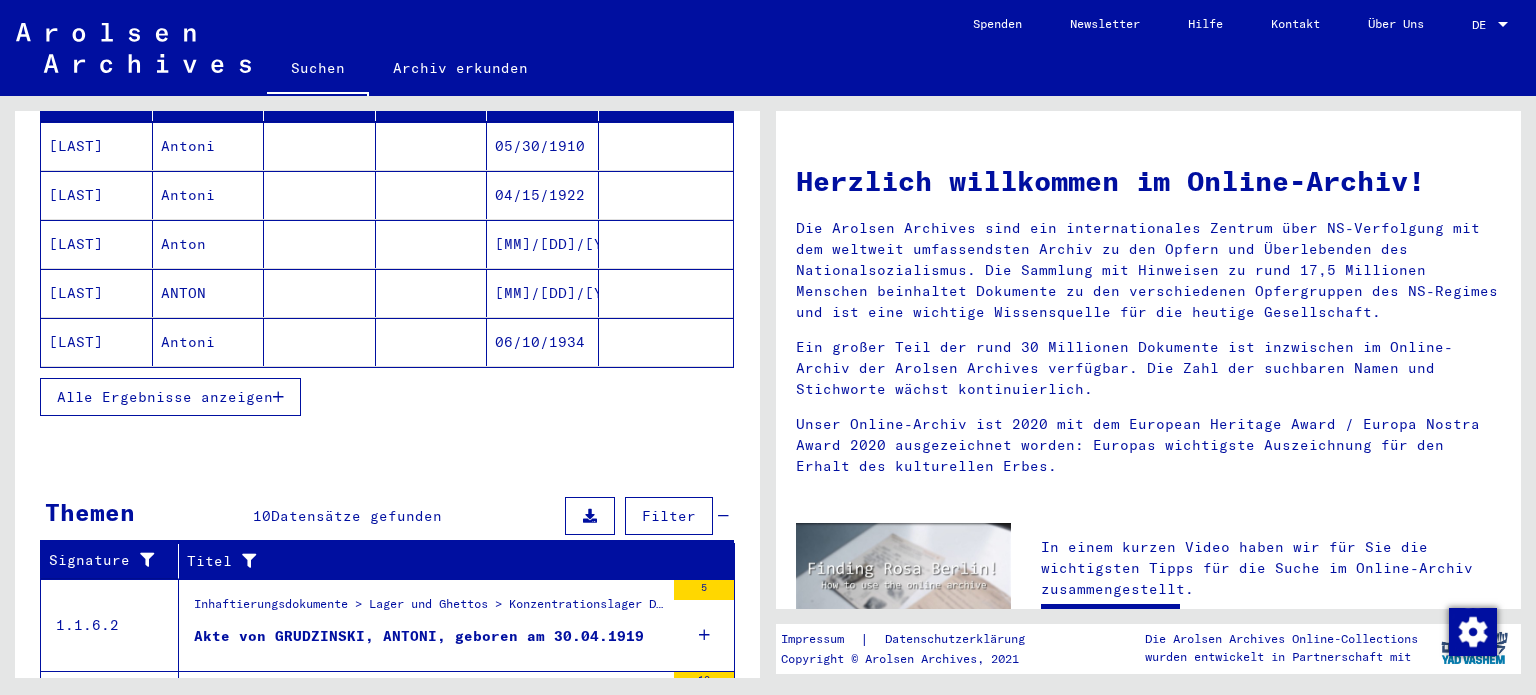click on "Alle Ergebnisse anzeigen" at bounding box center (170, 397) 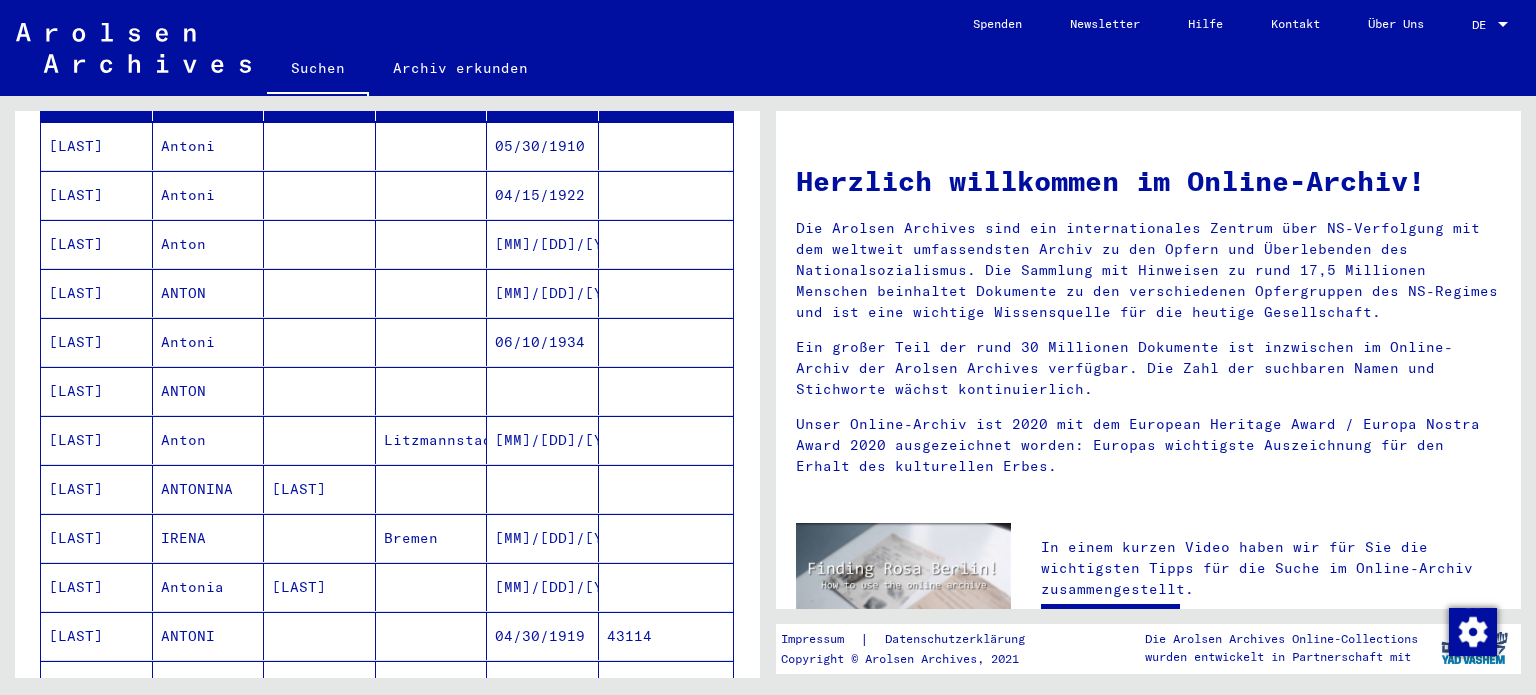 click on "ANTONI" at bounding box center [209, 685] 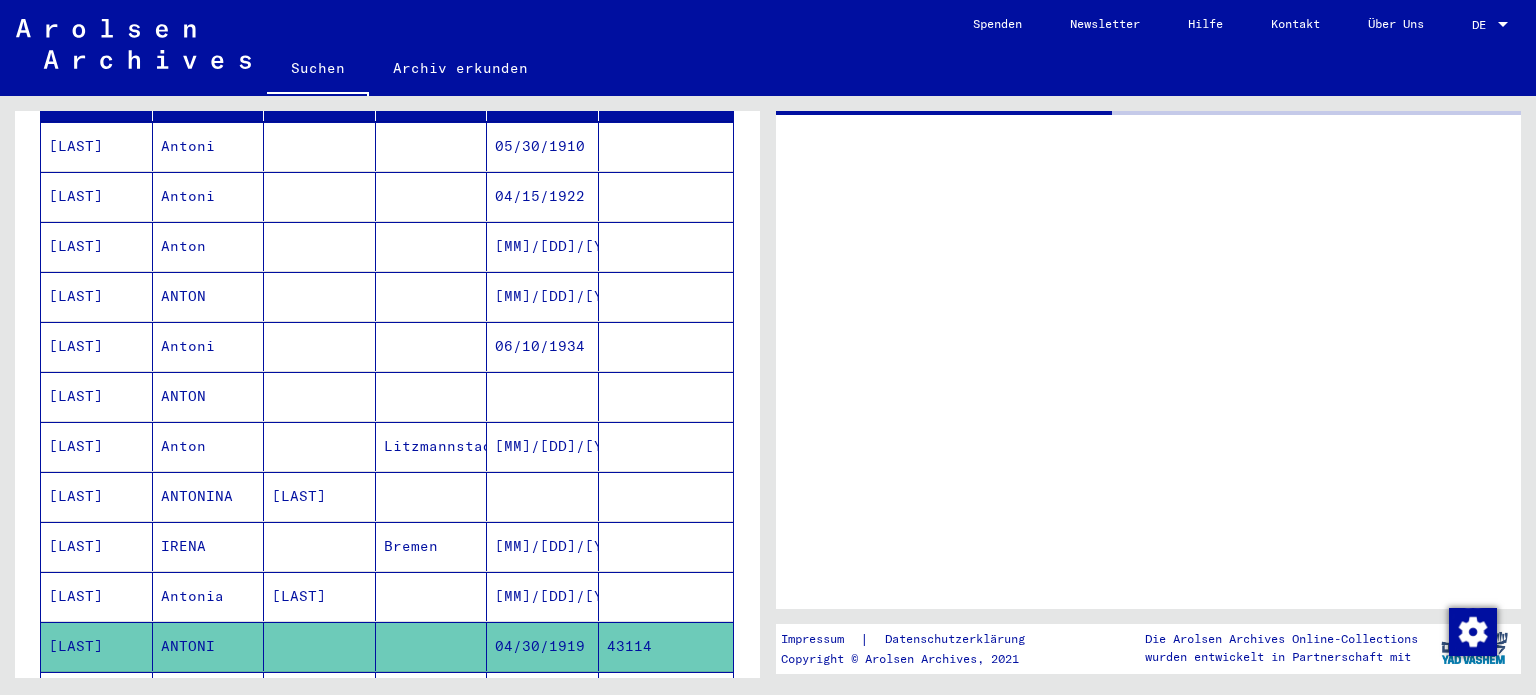 scroll, scrollTop: 305, scrollLeft: 0, axis: vertical 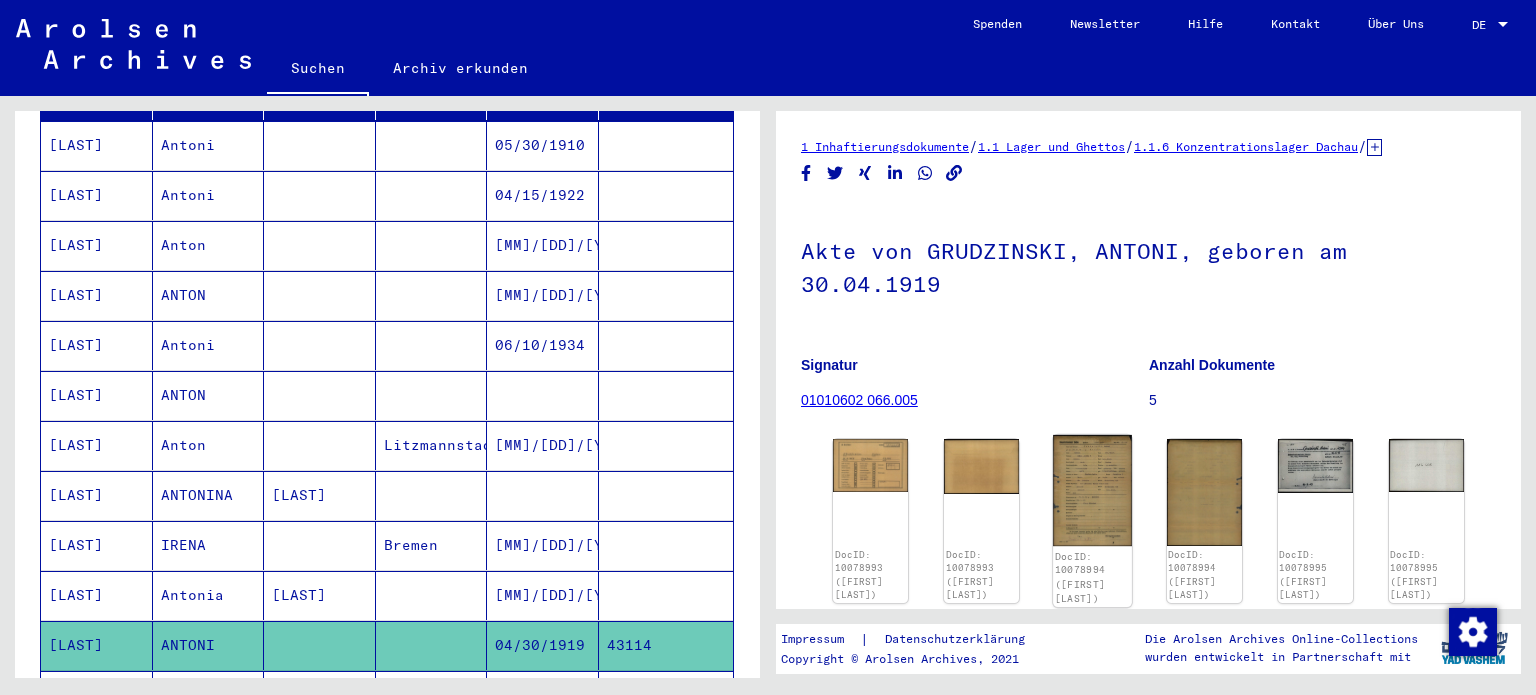 click 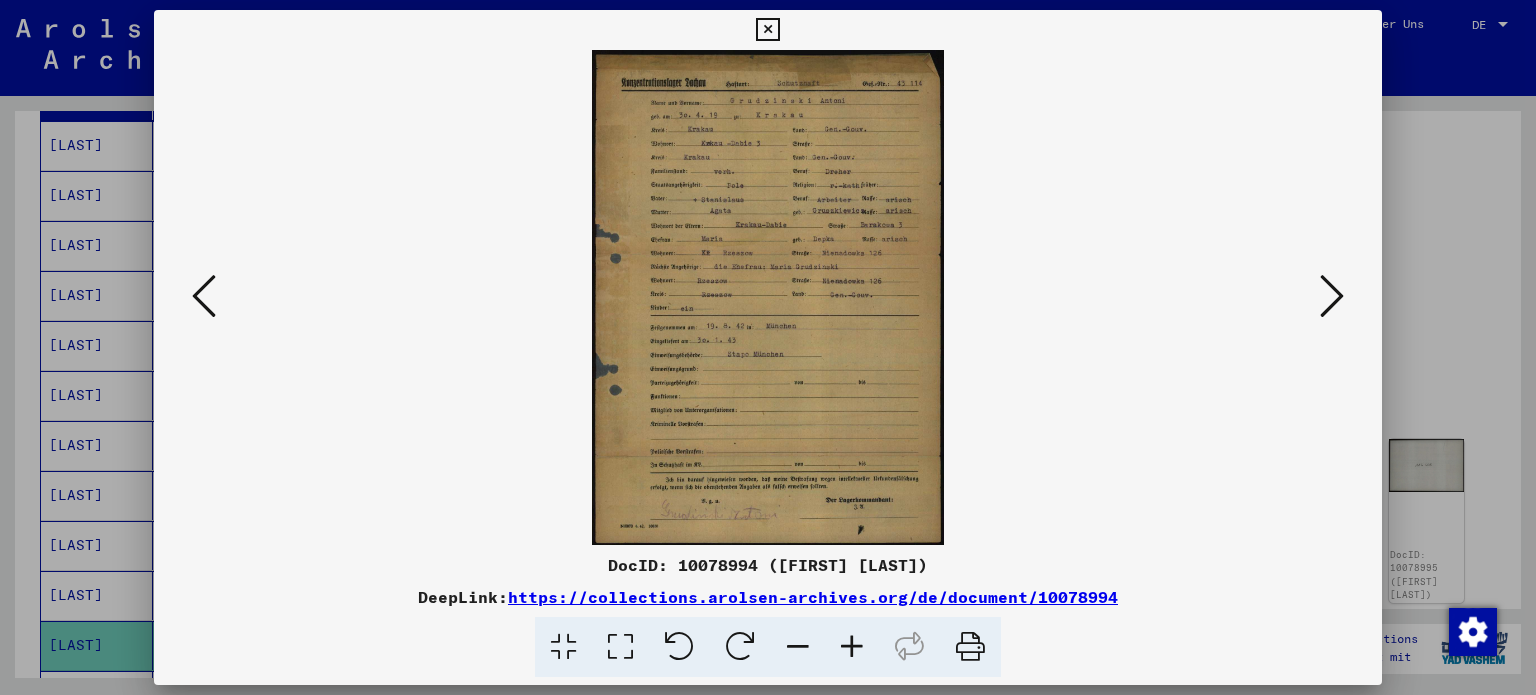click at bounding box center [768, 297] 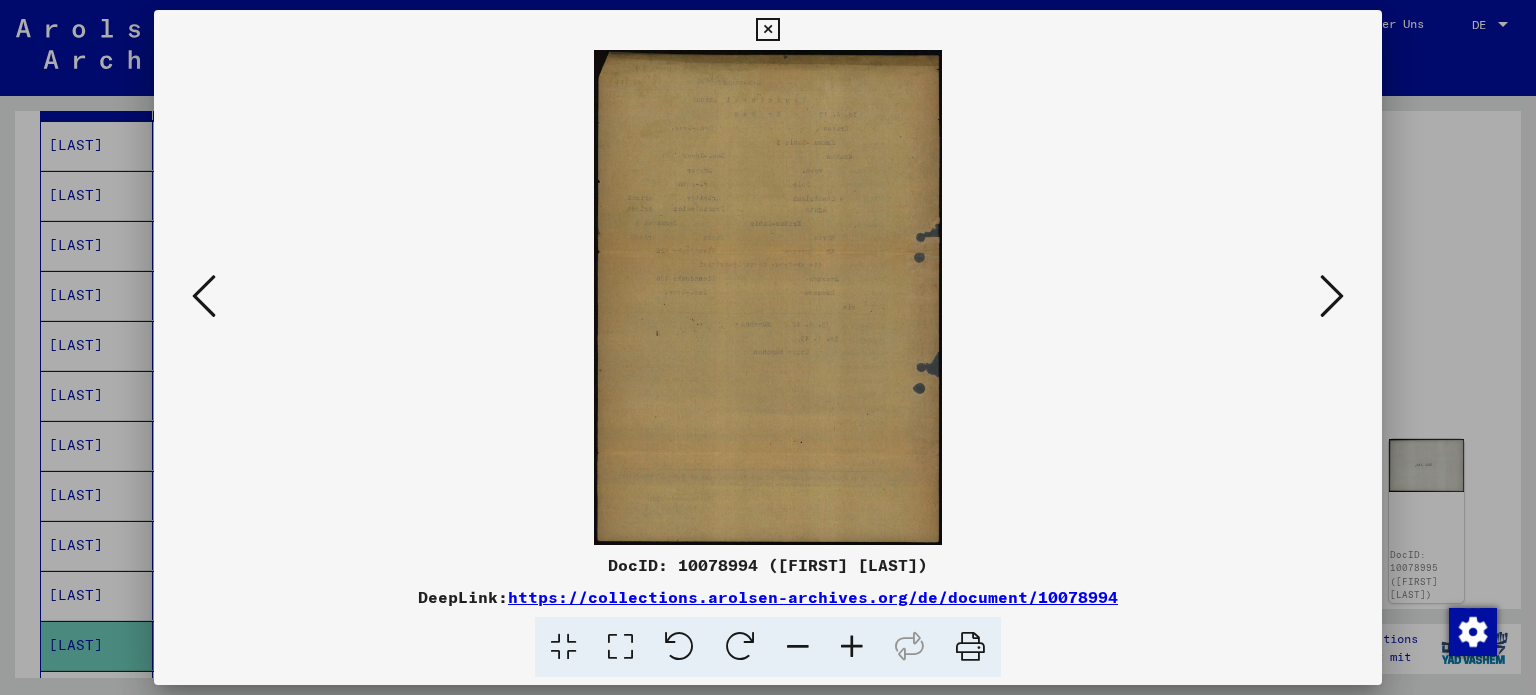 click at bounding box center [768, 347] 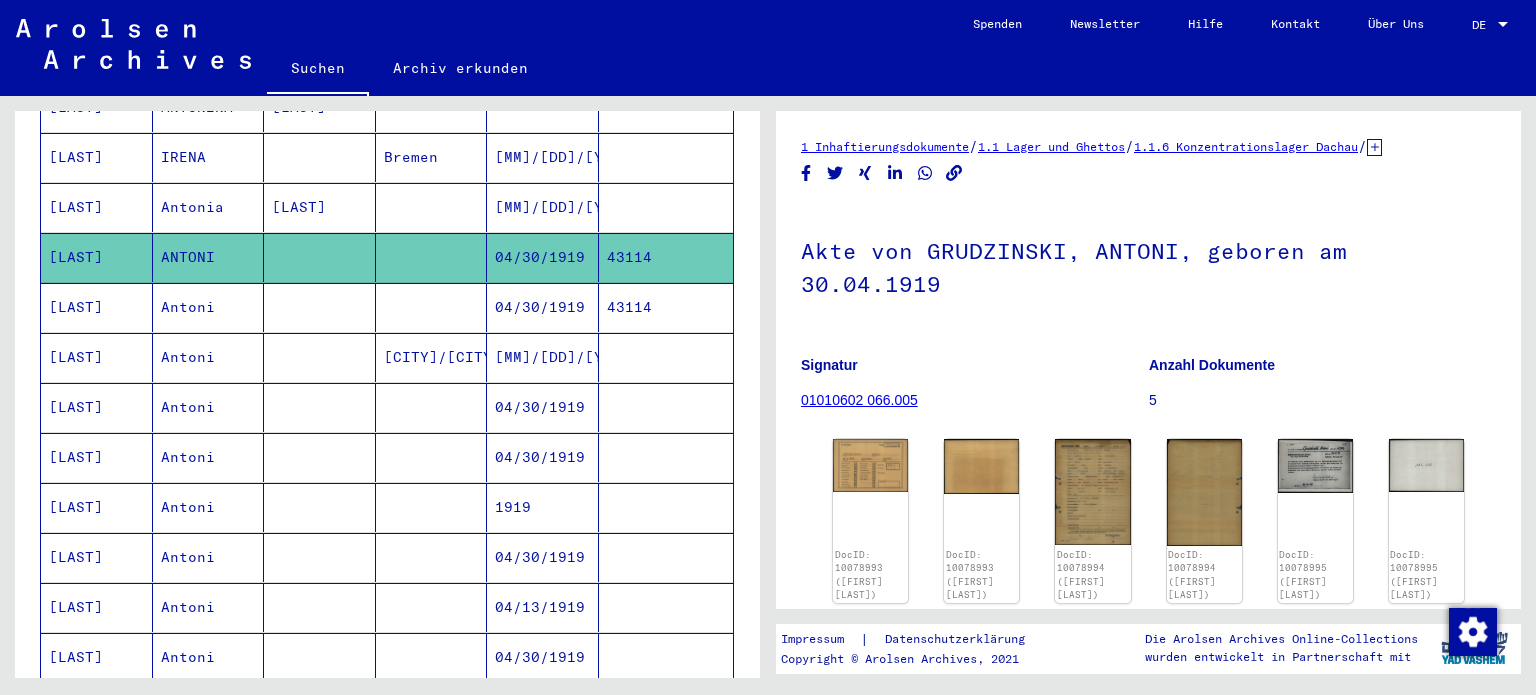scroll, scrollTop: 700, scrollLeft: 0, axis: vertical 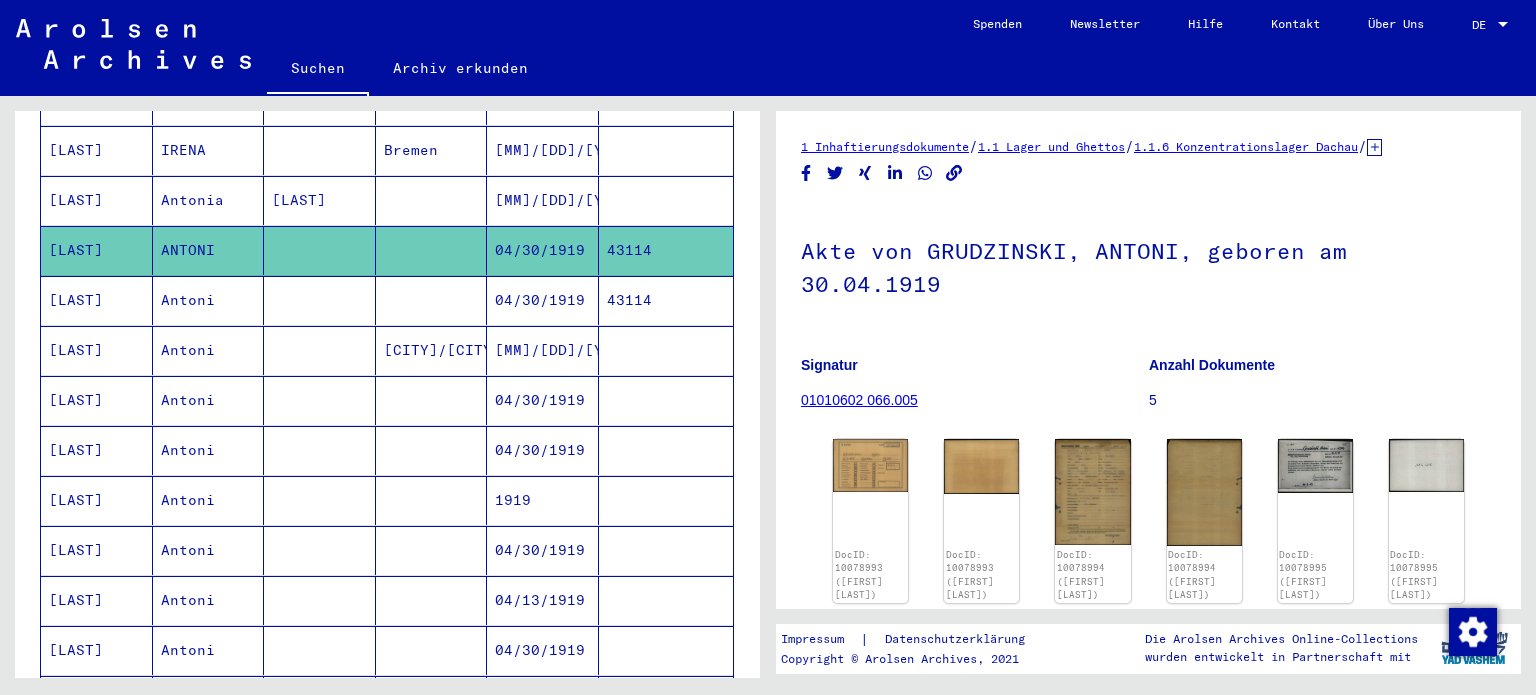click on "[LAST]" at bounding box center [97, 550] 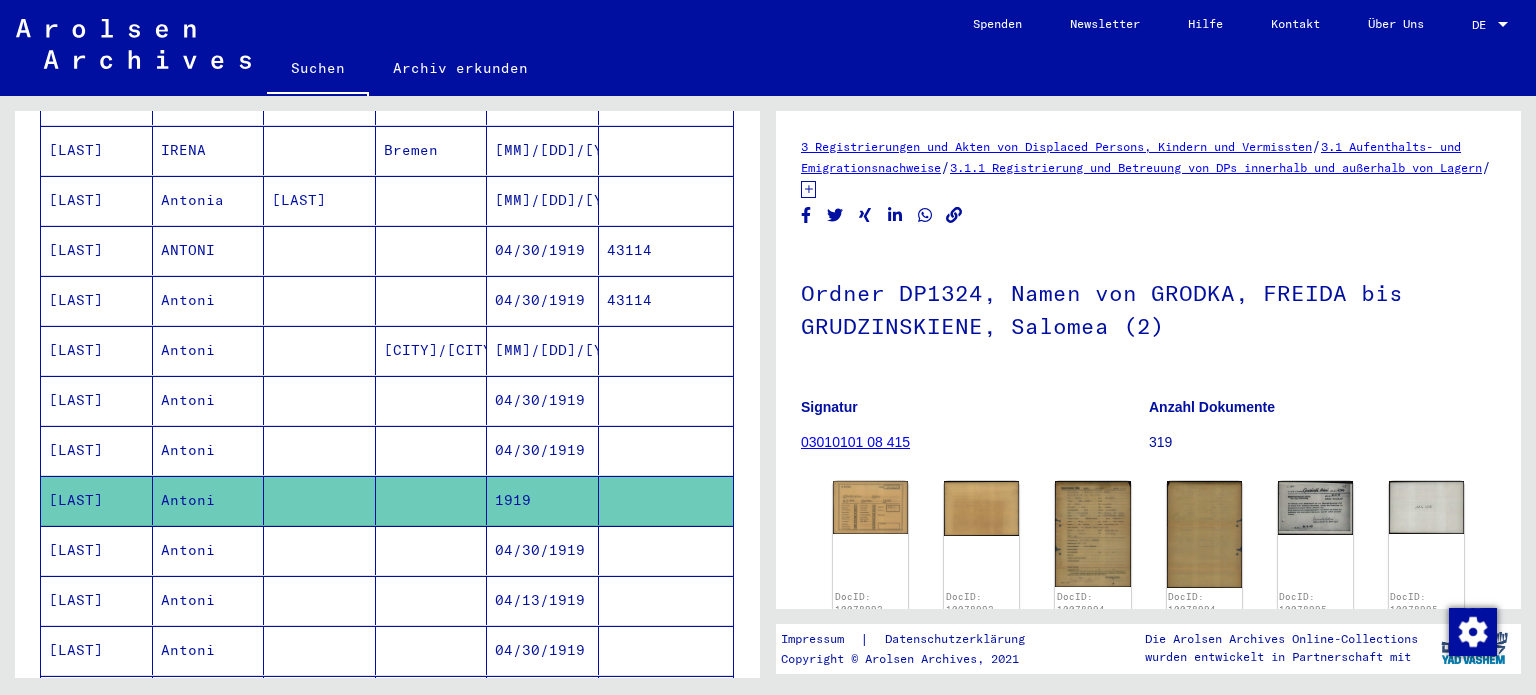 scroll, scrollTop: 0, scrollLeft: 0, axis: both 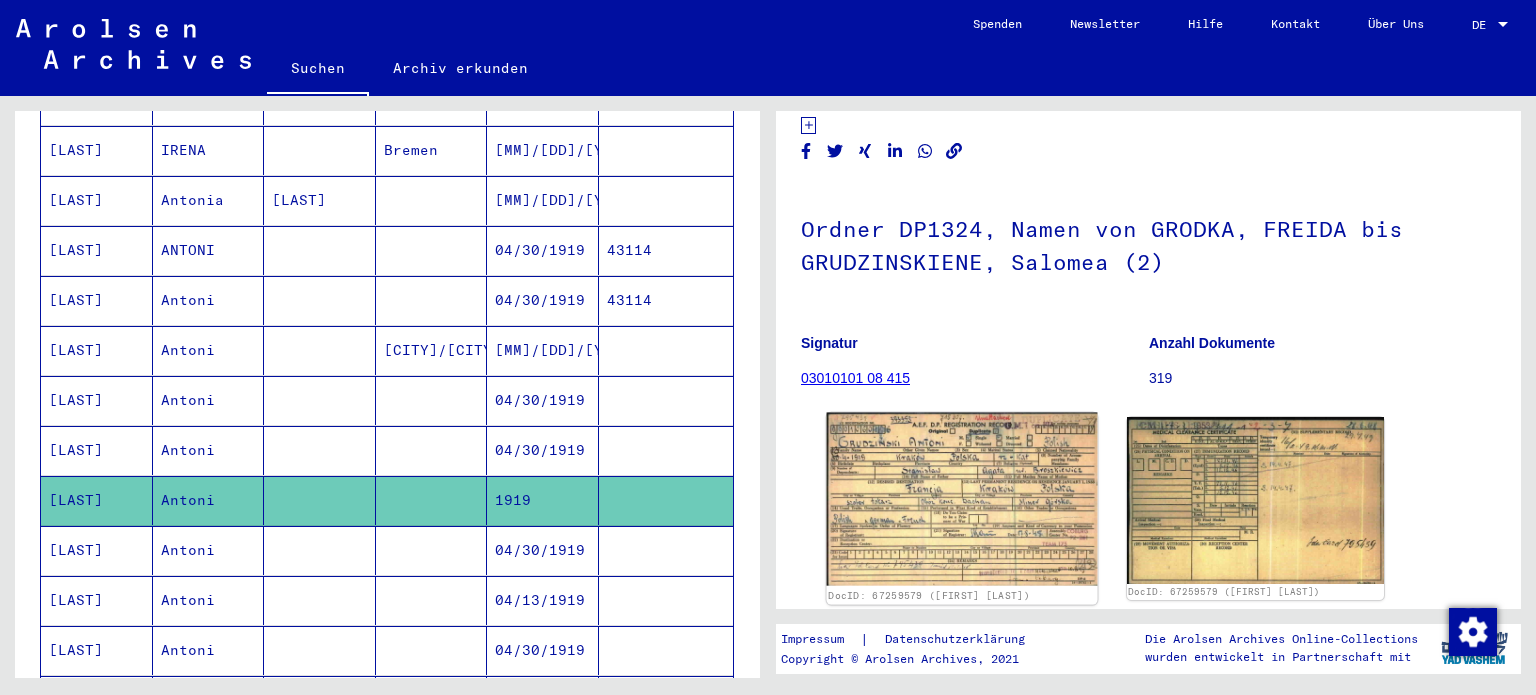 click 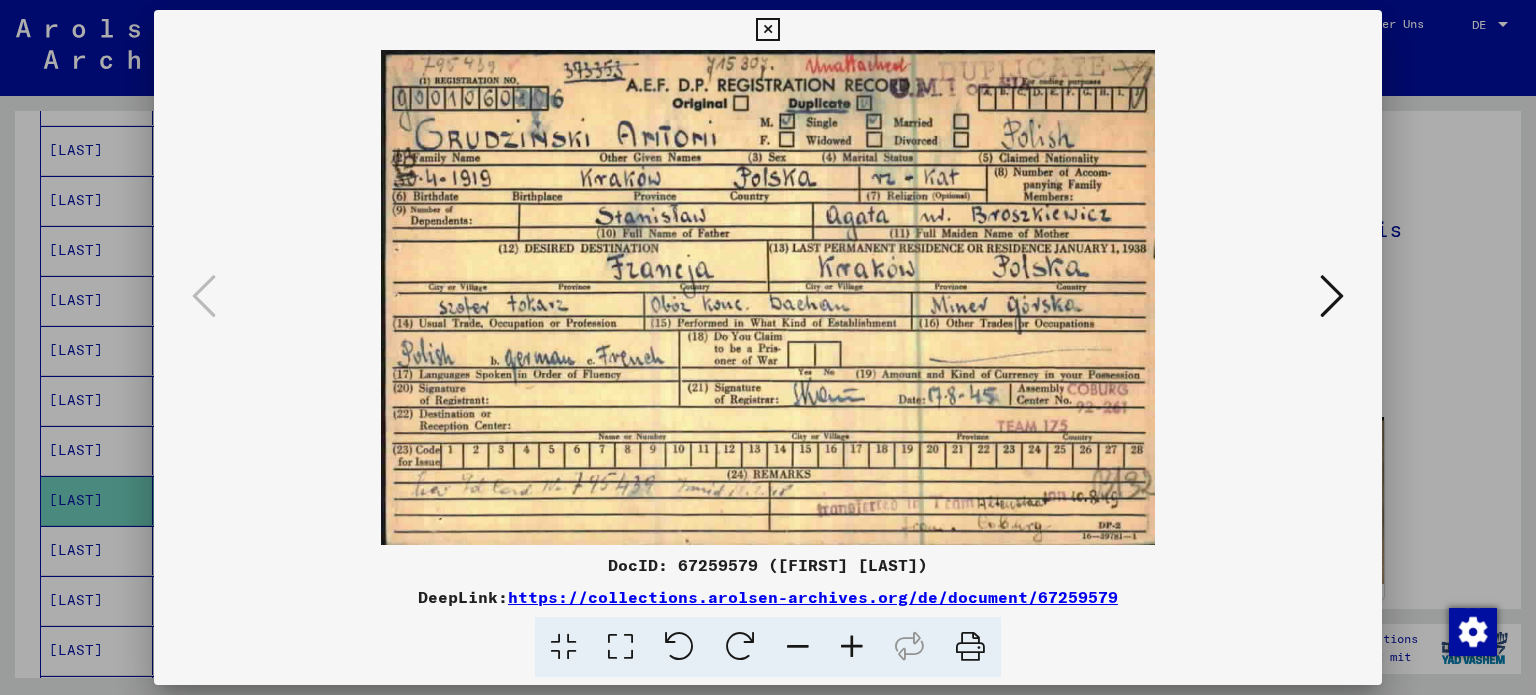 click at bounding box center (768, 347) 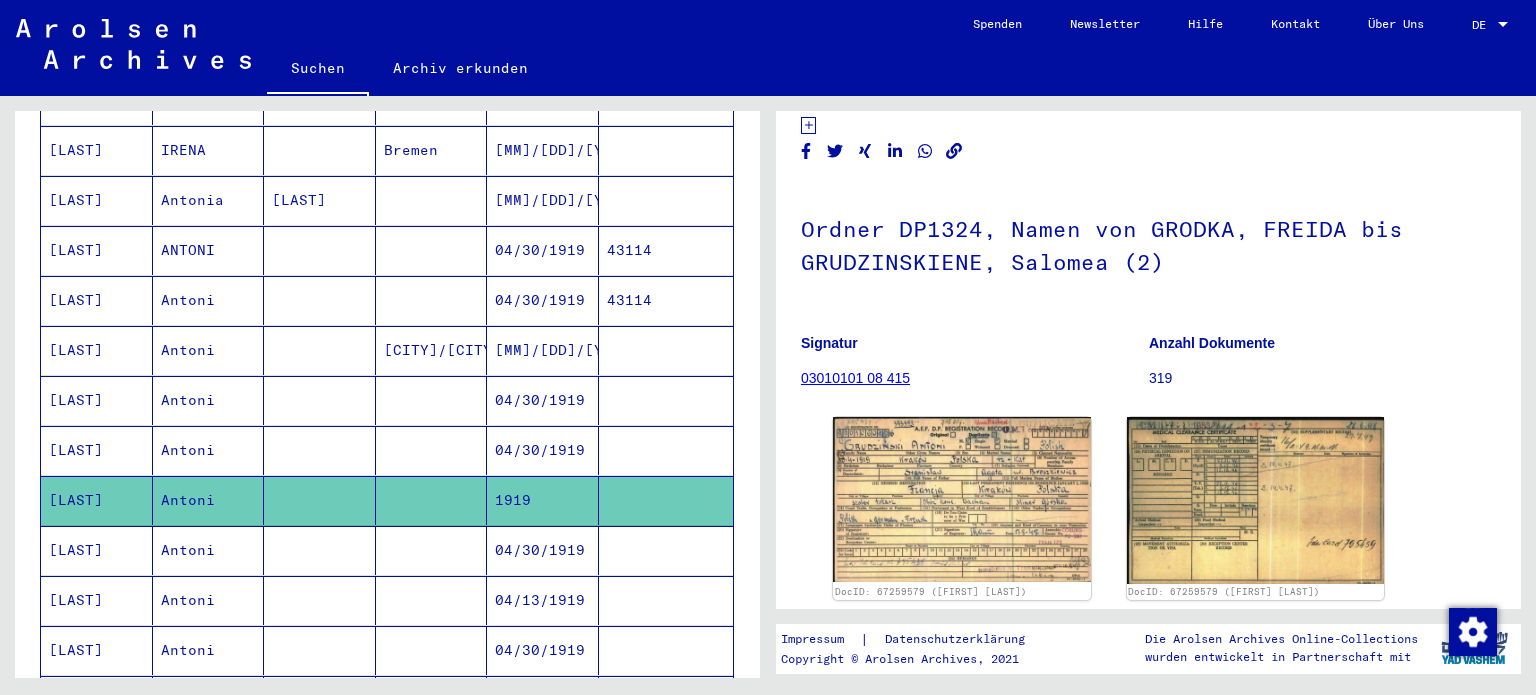 click on "04/13/1919" at bounding box center (543, 650) 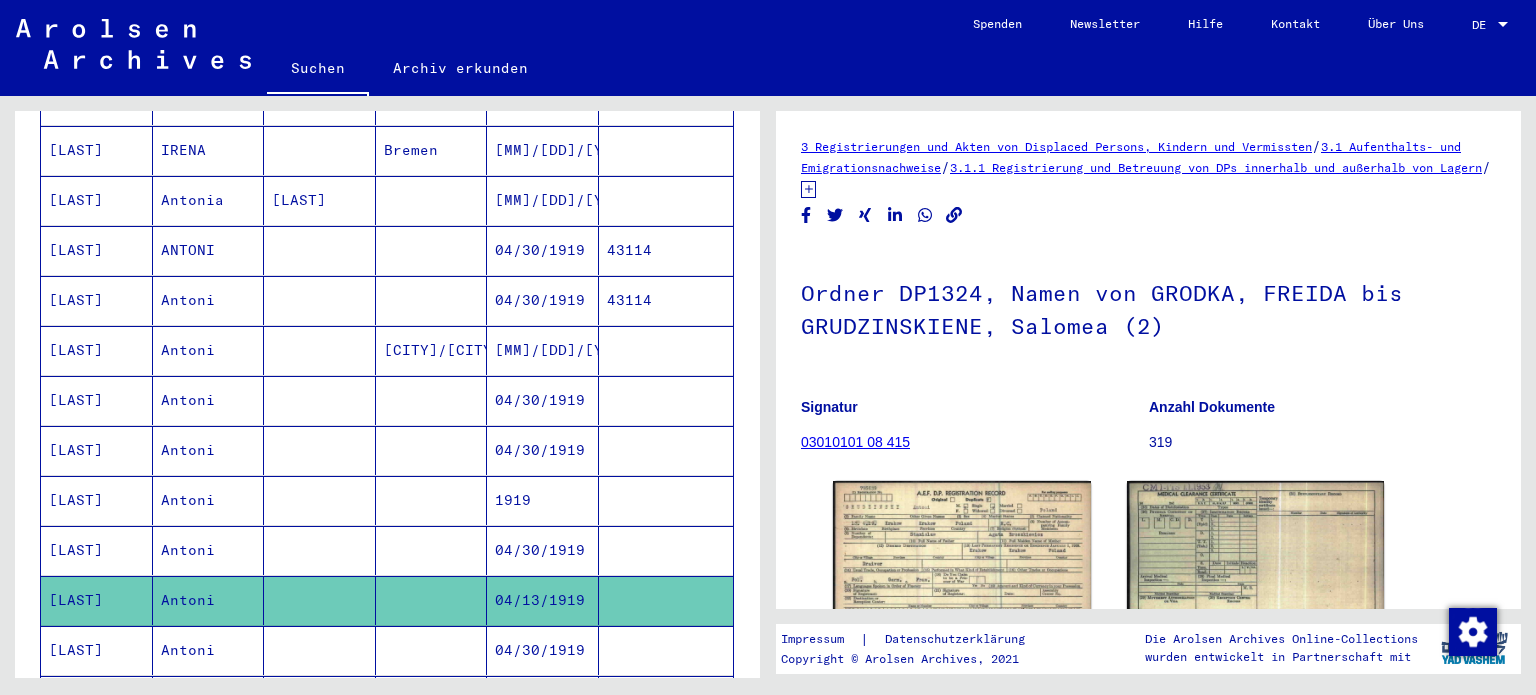 scroll, scrollTop: 0, scrollLeft: 0, axis: both 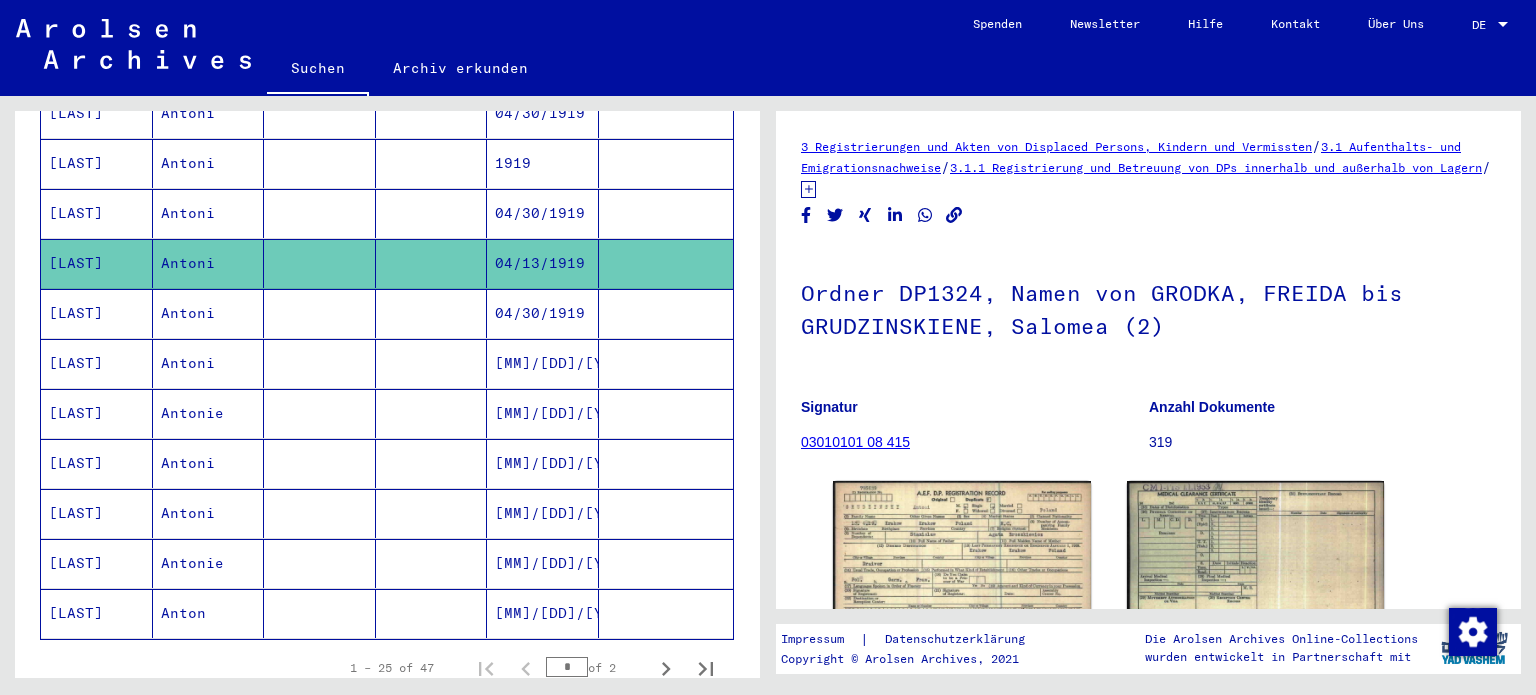 click on "Antoni" at bounding box center (209, 413) 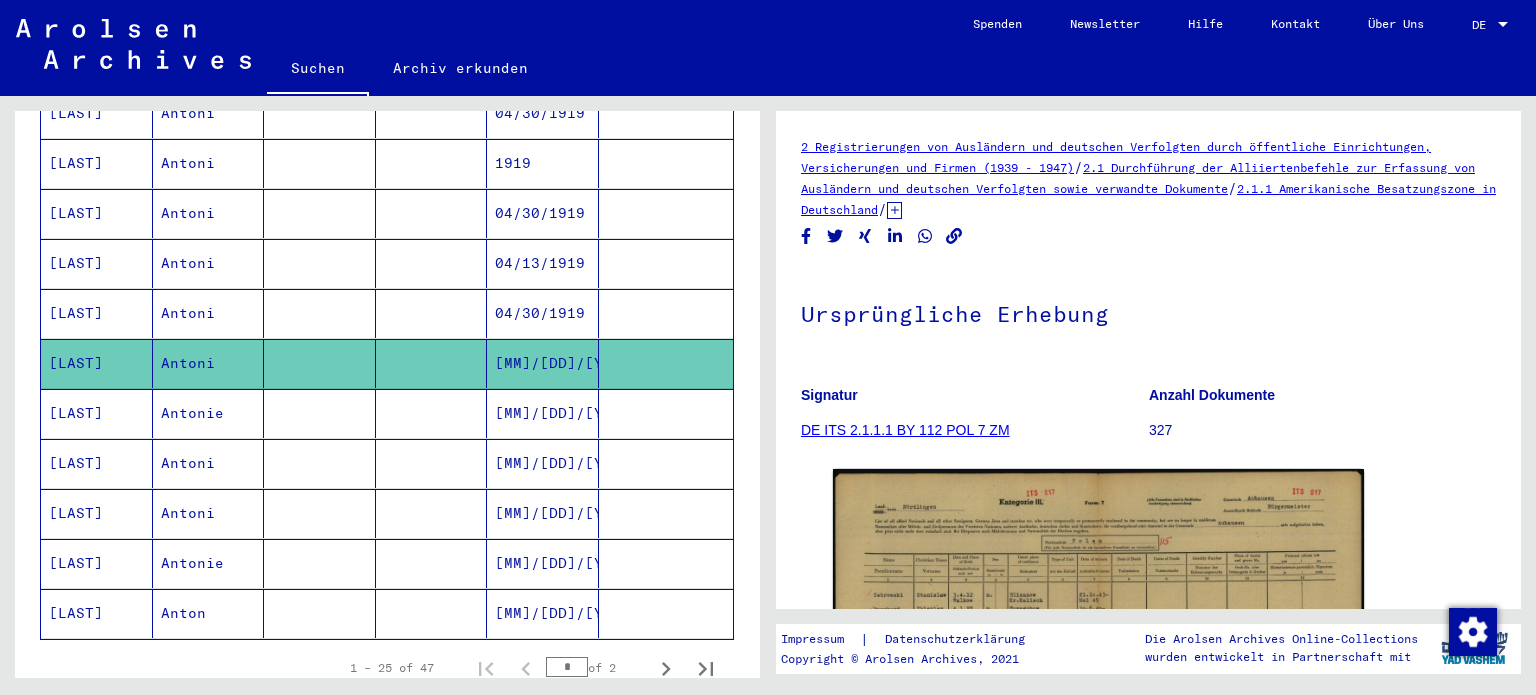 scroll, scrollTop: 0, scrollLeft: 0, axis: both 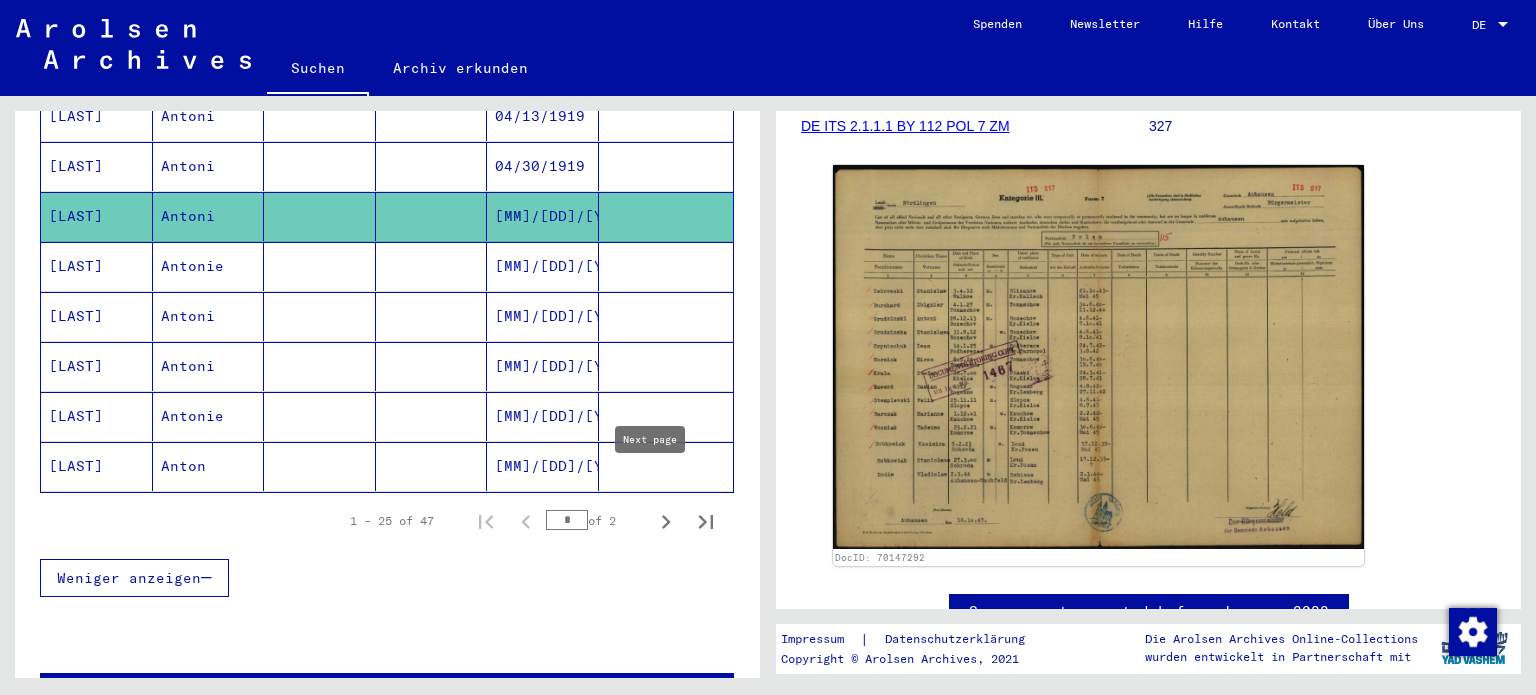 click 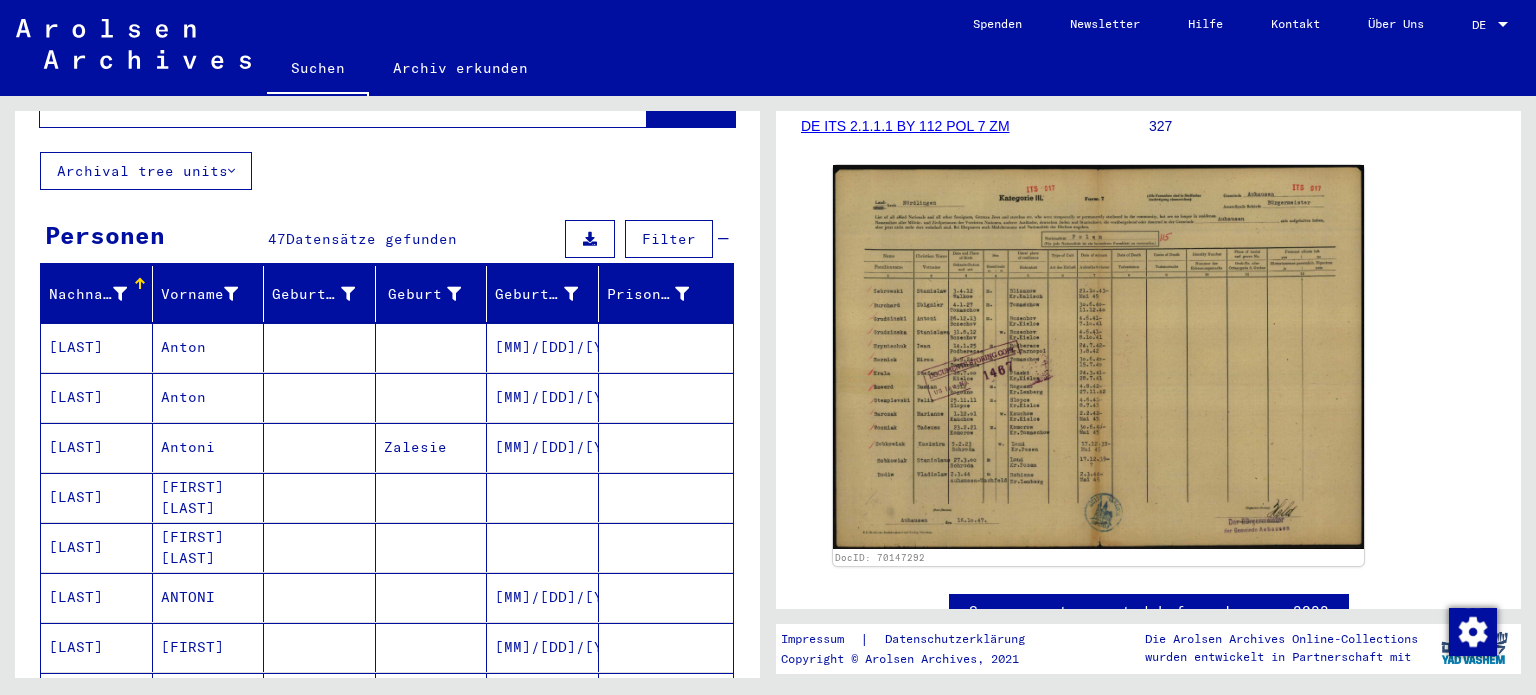 scroll, scrollTop: 201, scrollLeft: 0, axis: vertical 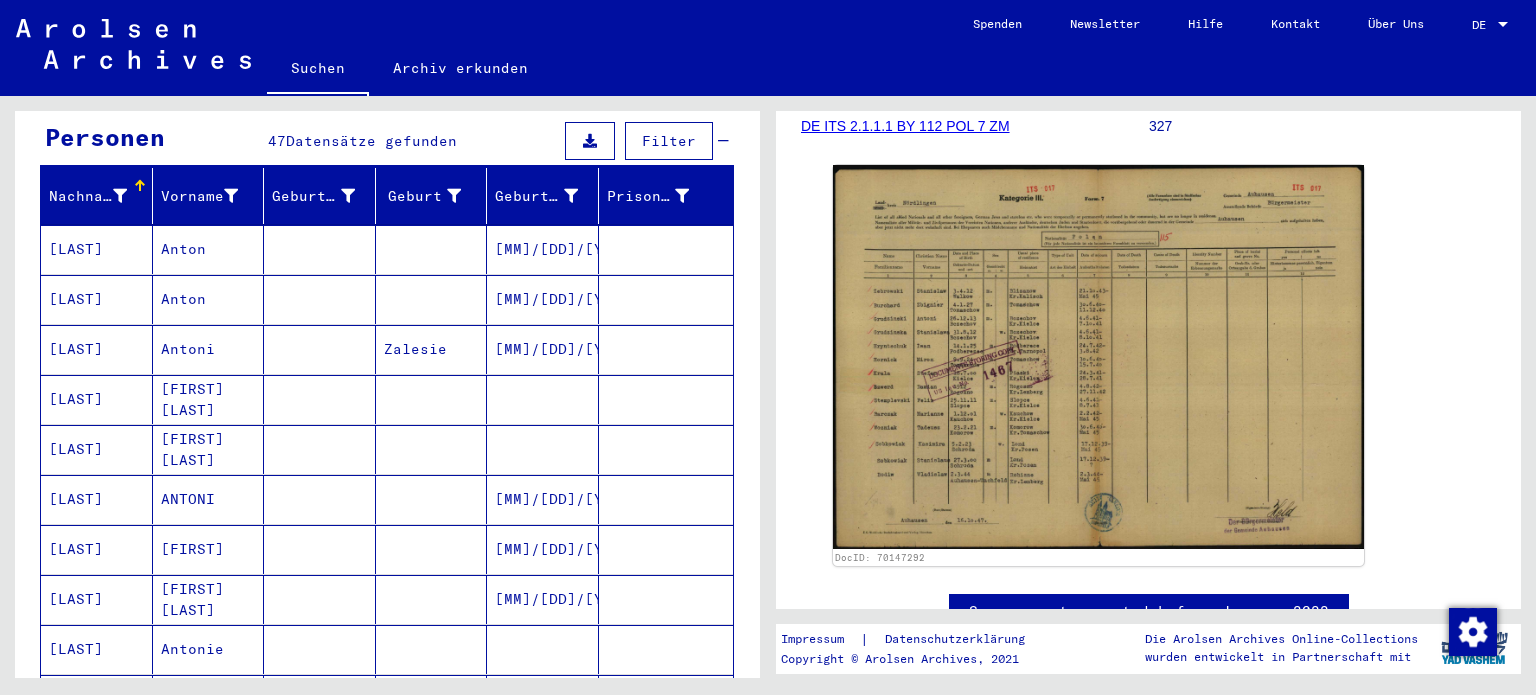 click on "ANTONI" at bounding box center (209, 549) 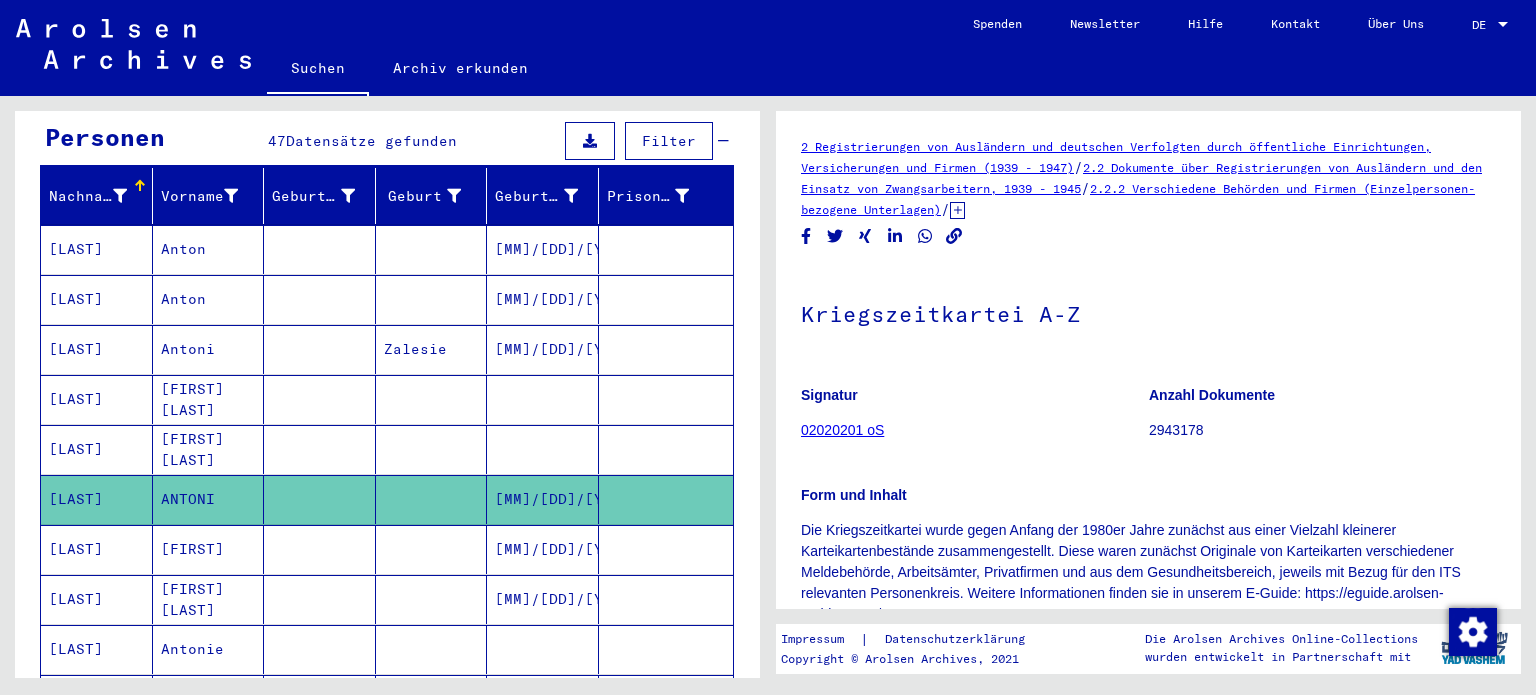 scroll, scrollTop: 0, scrollLeft: 0, axis: both 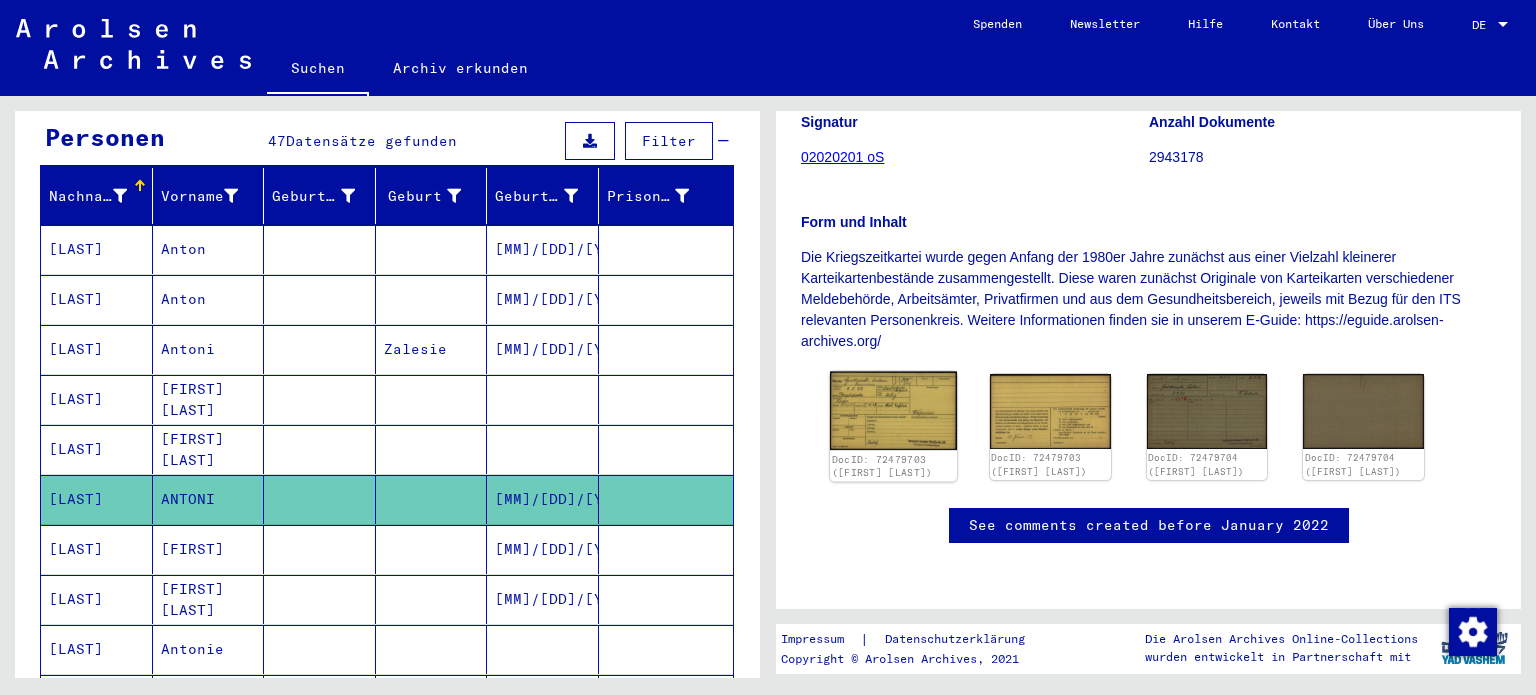 click 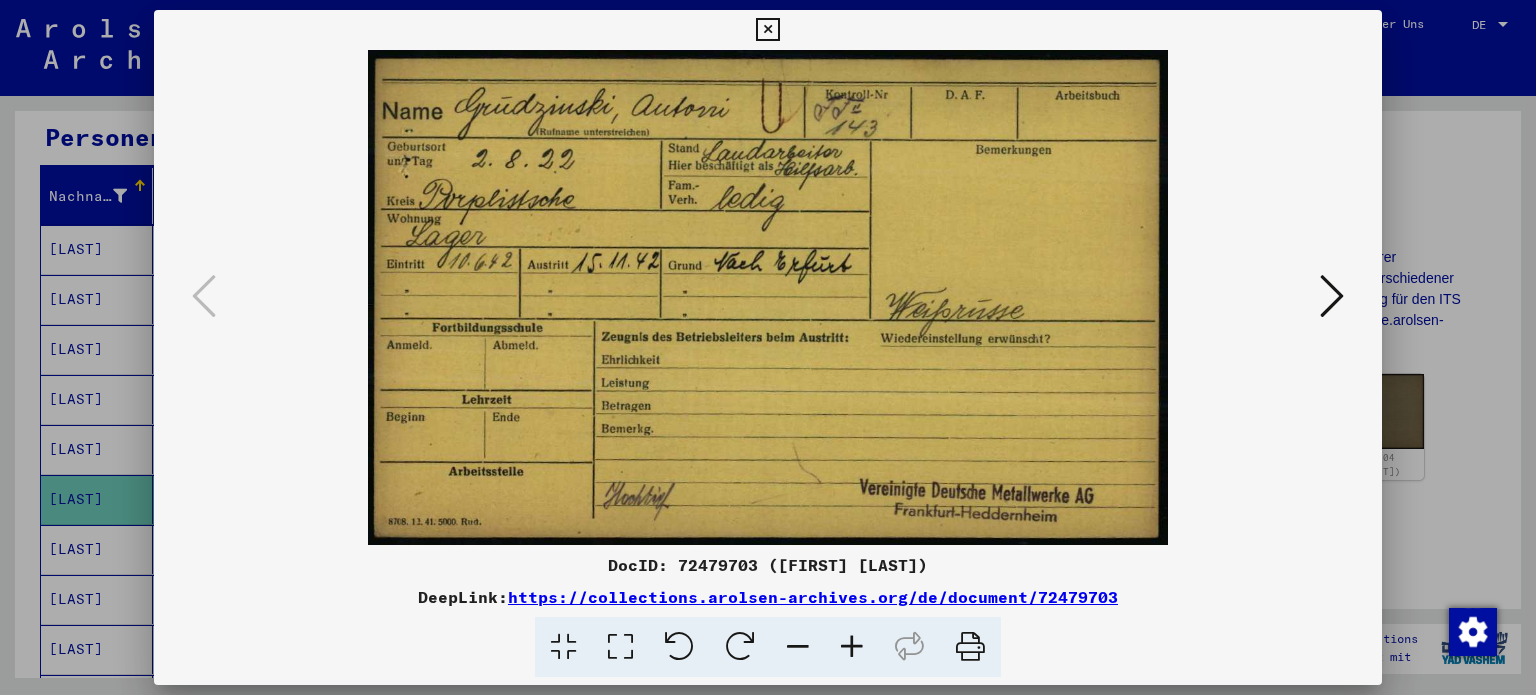 click at bounding box center [1332, 296] 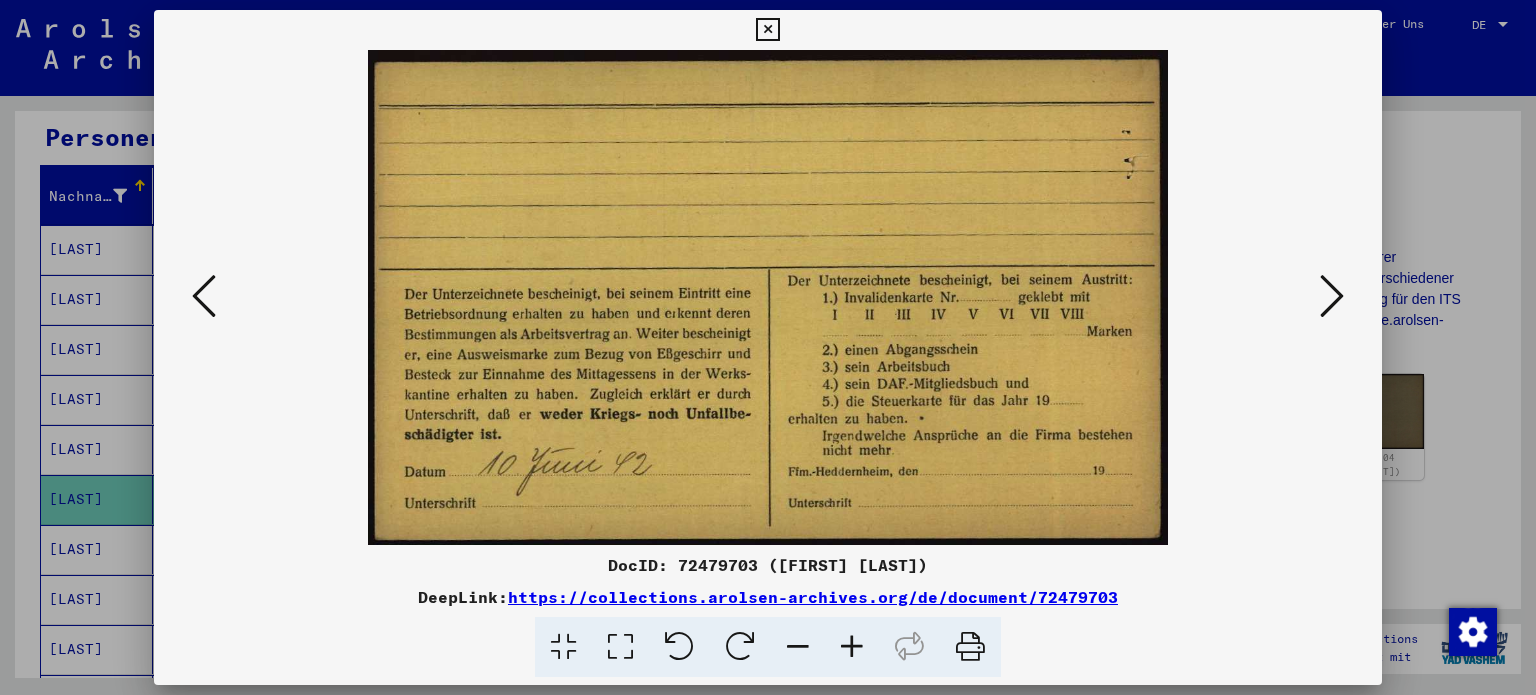 click at bounding box center (1332, 296) 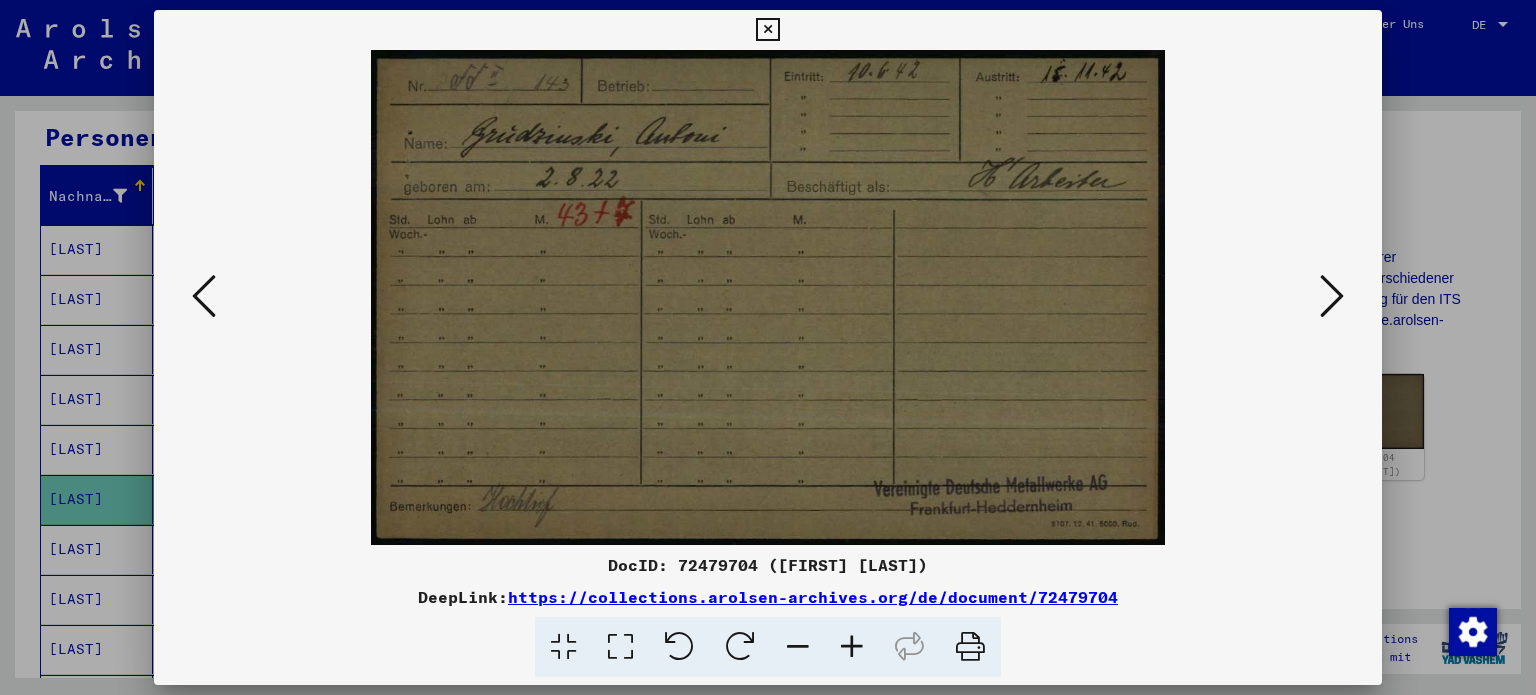 click at bounding box center [768, 347] 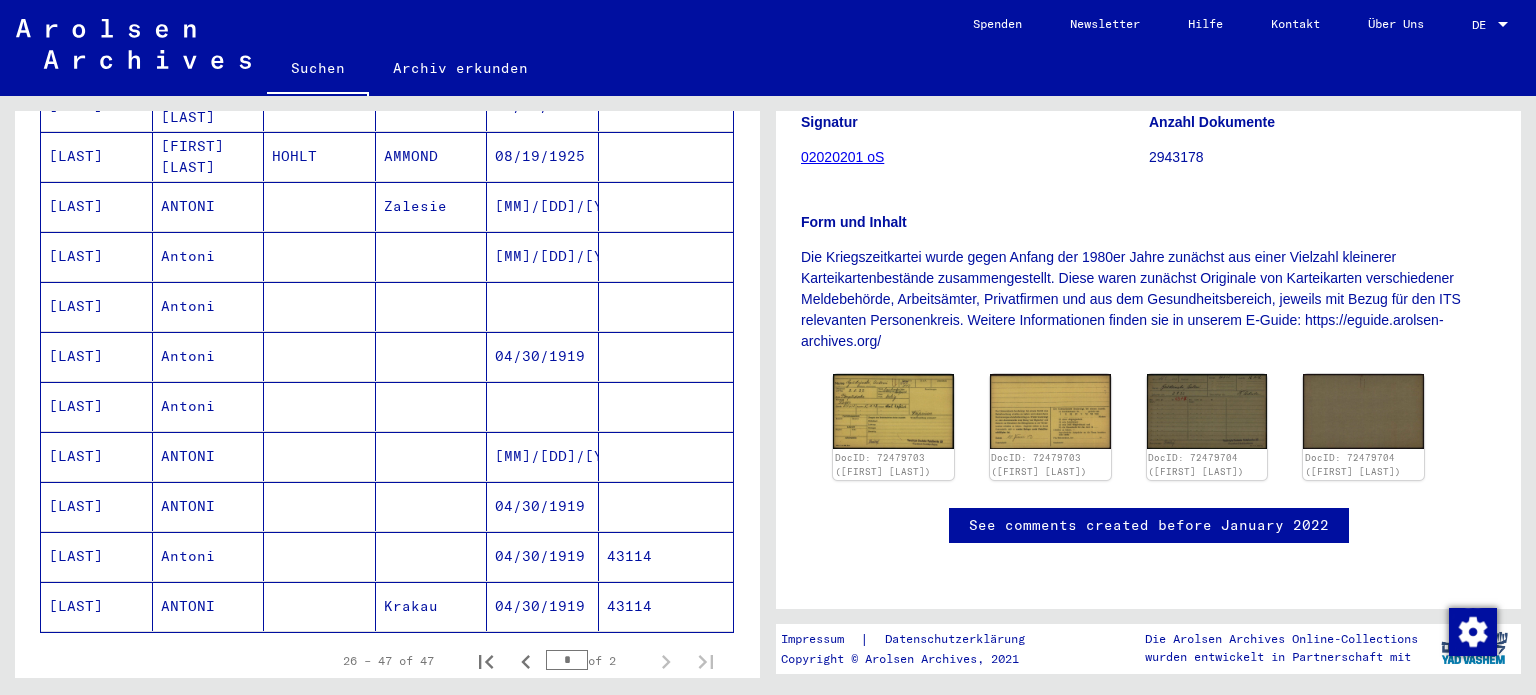 scroll, scrollTop: 922, scrollLeft: 0, axis: vertical 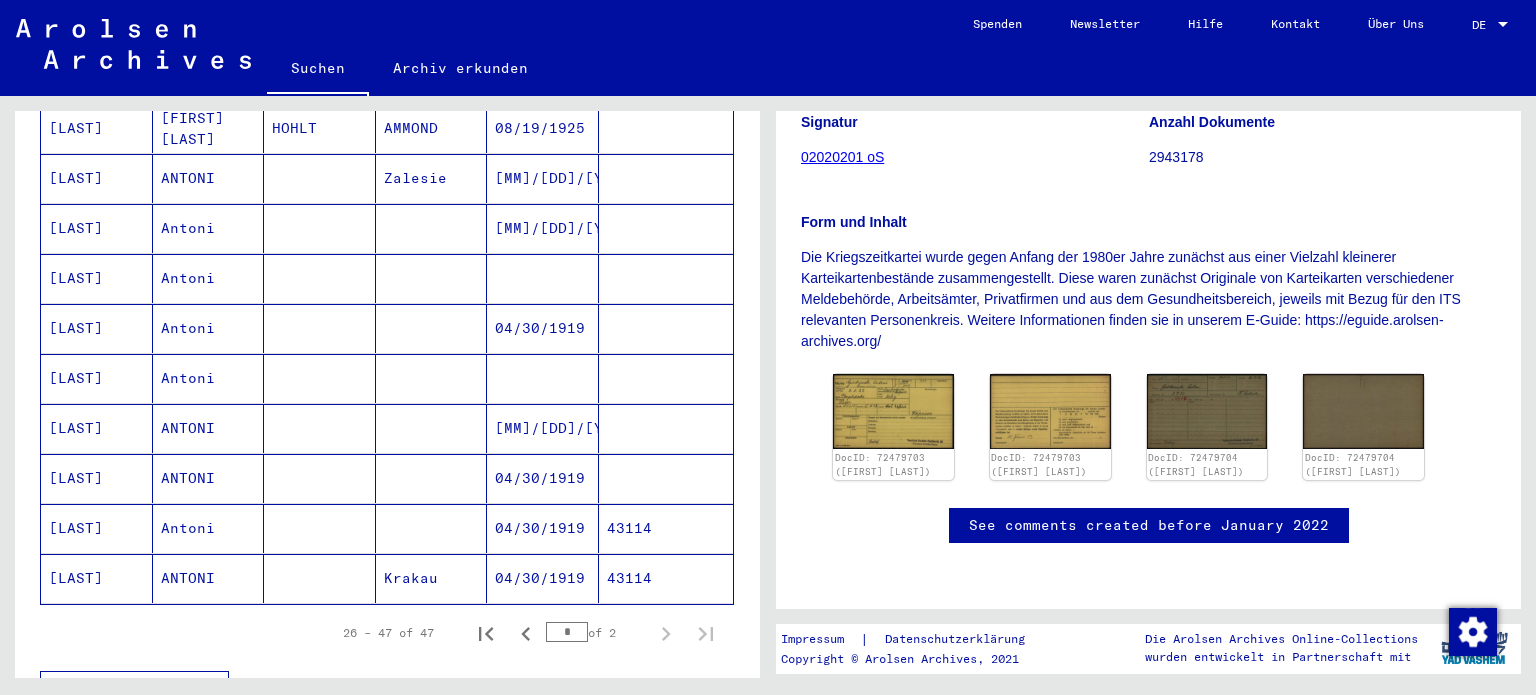click on "[LAST]" at bounding box center [97, 478] 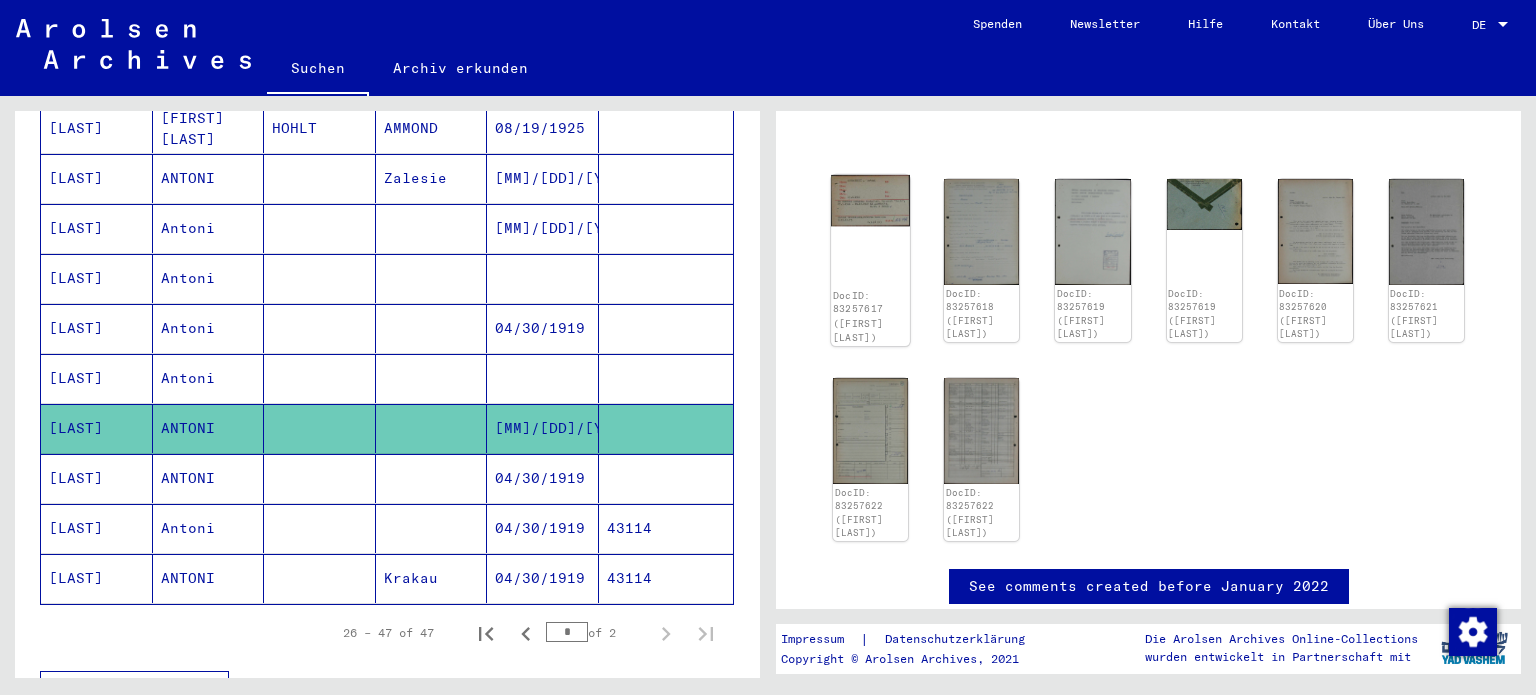 click 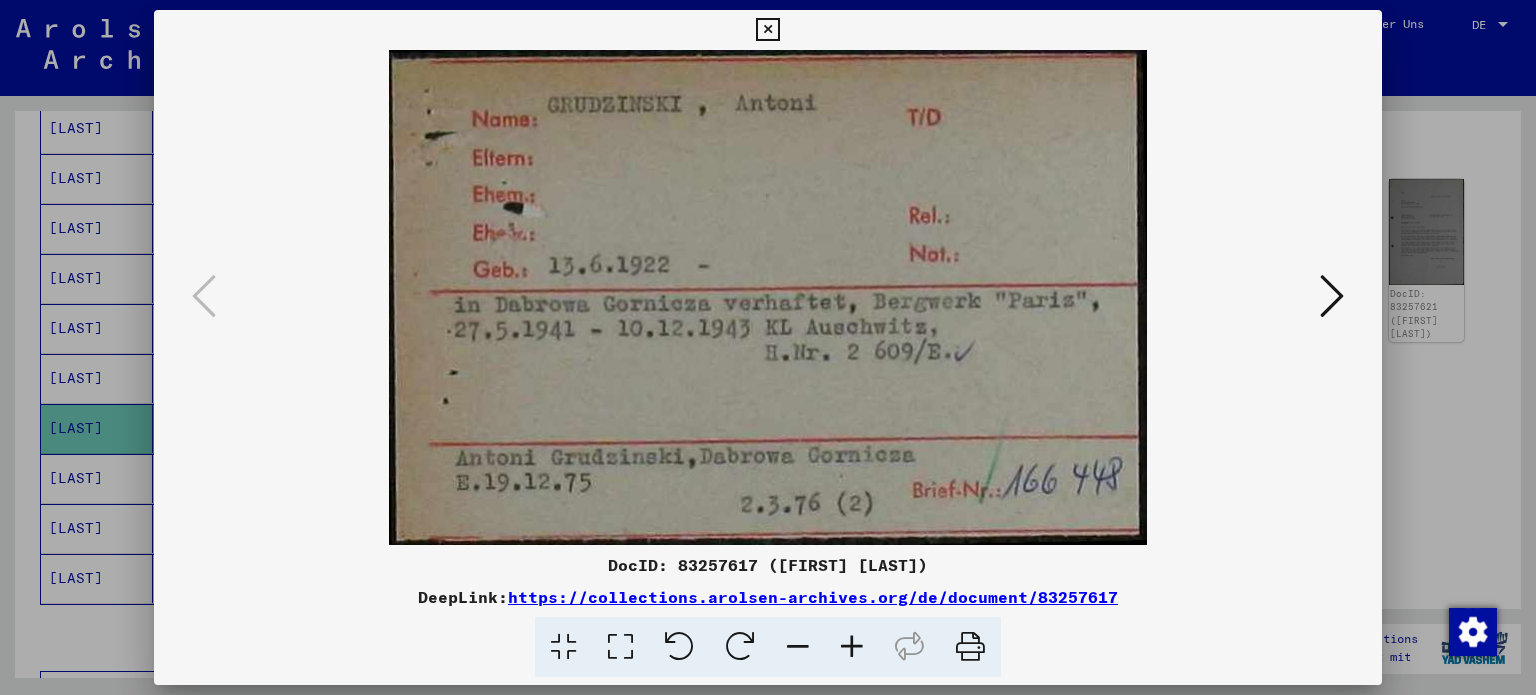 click at bounding box center (1332, 296) 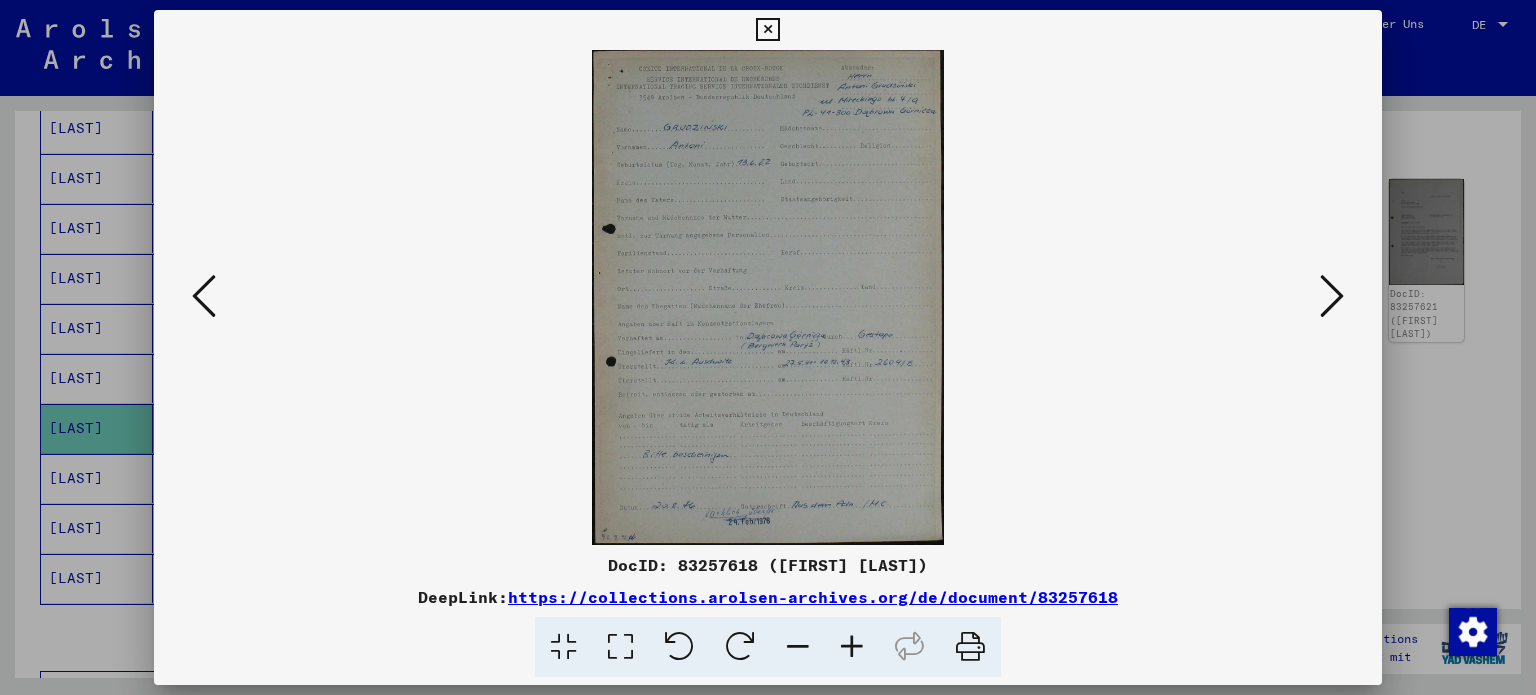click at bounding box center (768, 297) 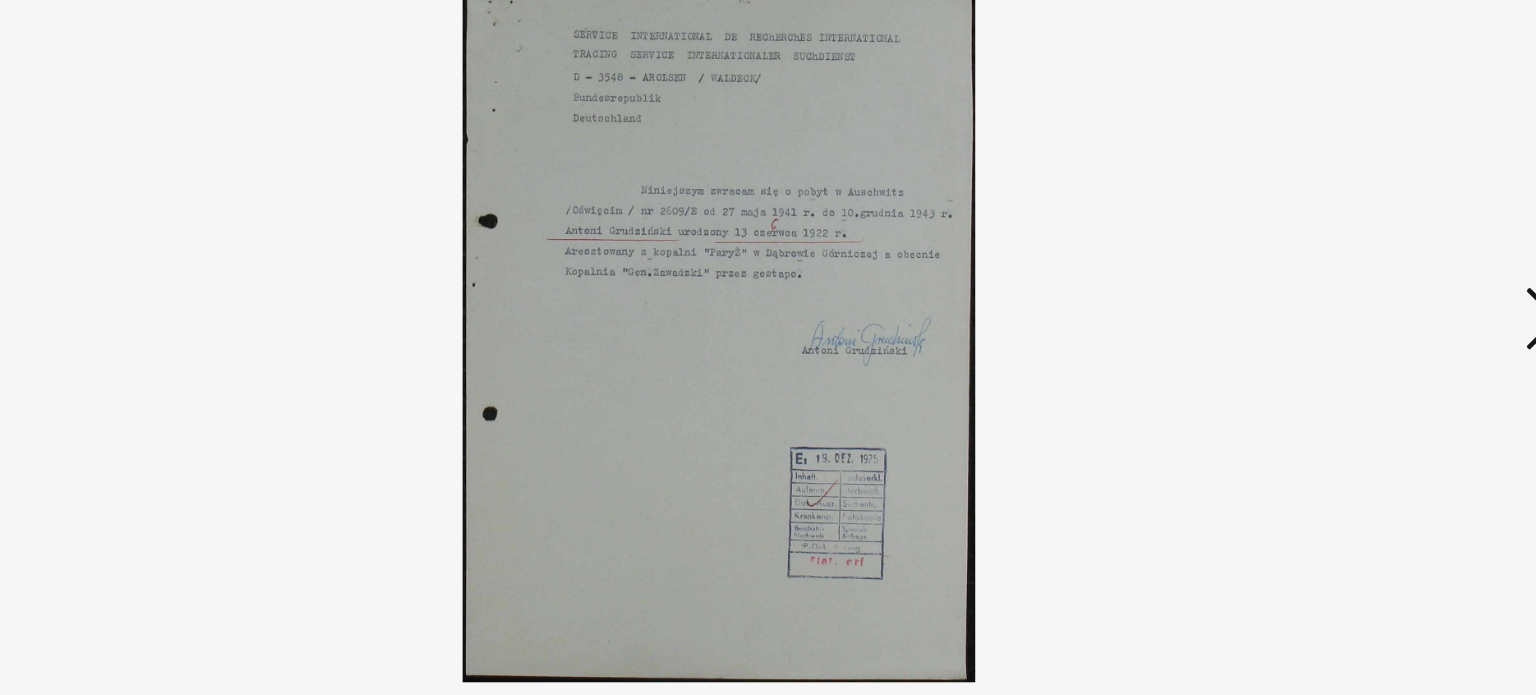 click at bounding box center (1332, 296) 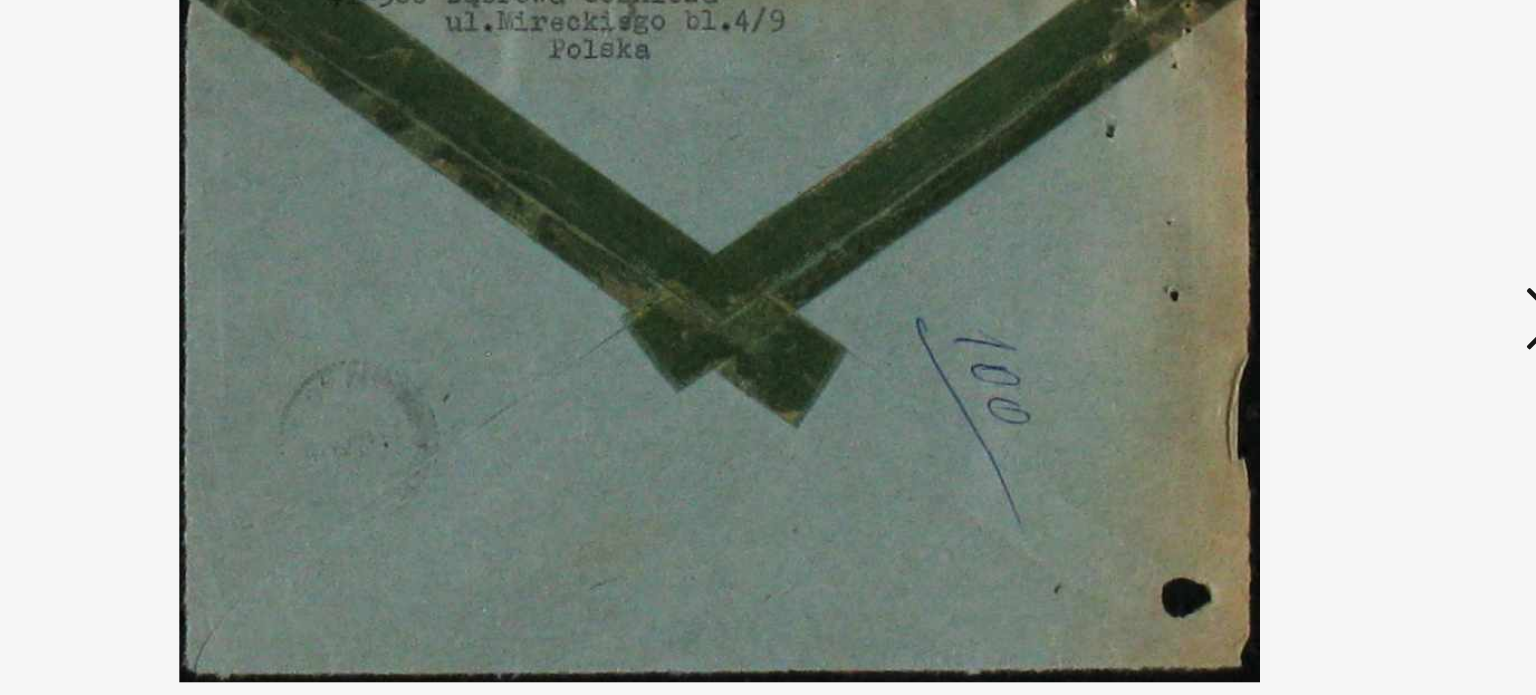 click at bounding box center (1332, 296) 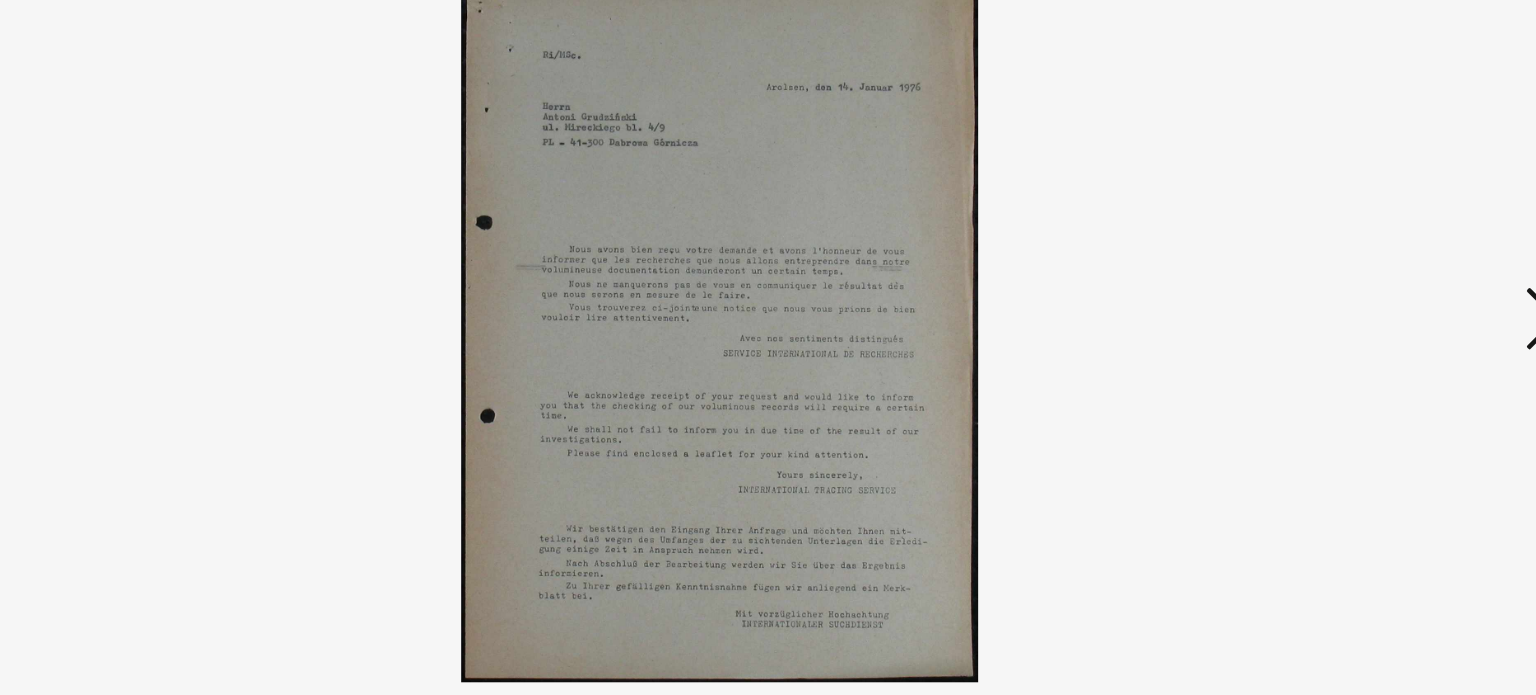 click at bounding box center [1332, 296] 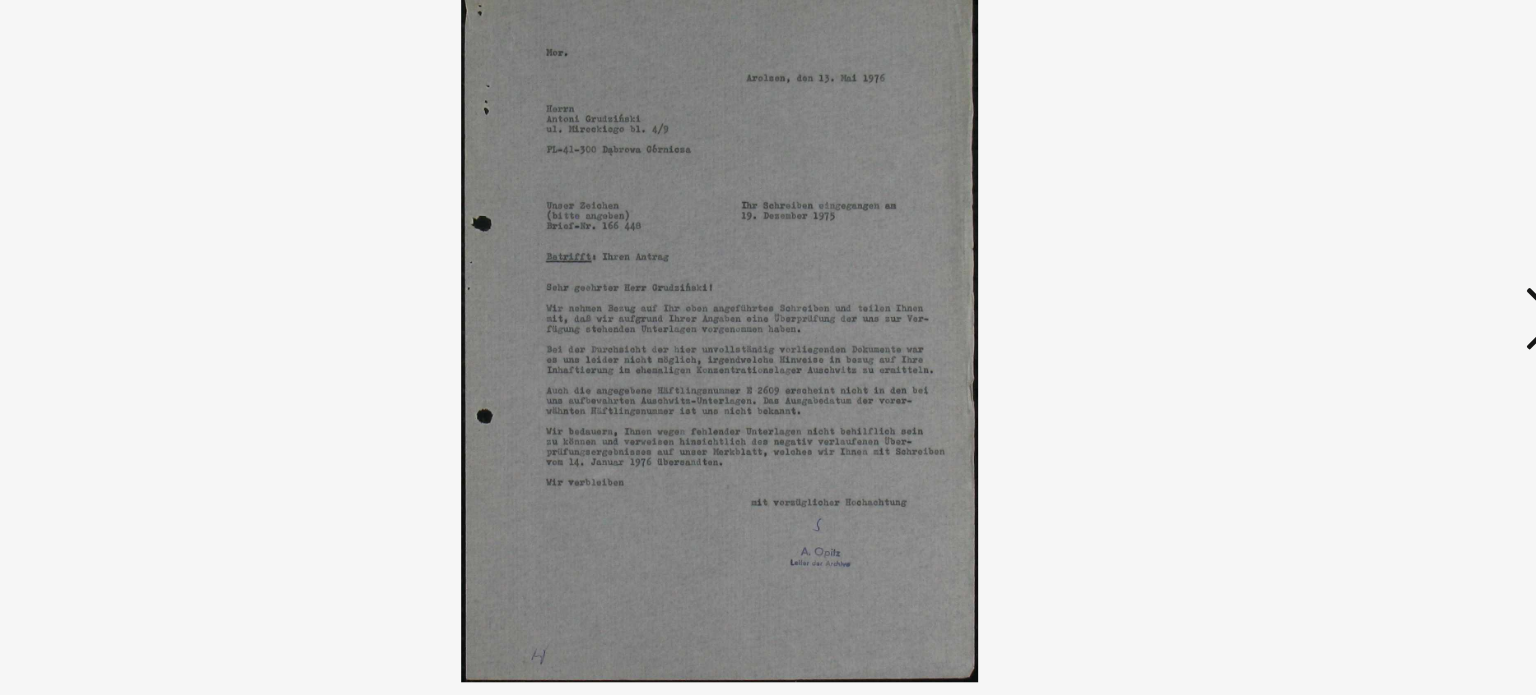 click at bounding box center (1332, 296) 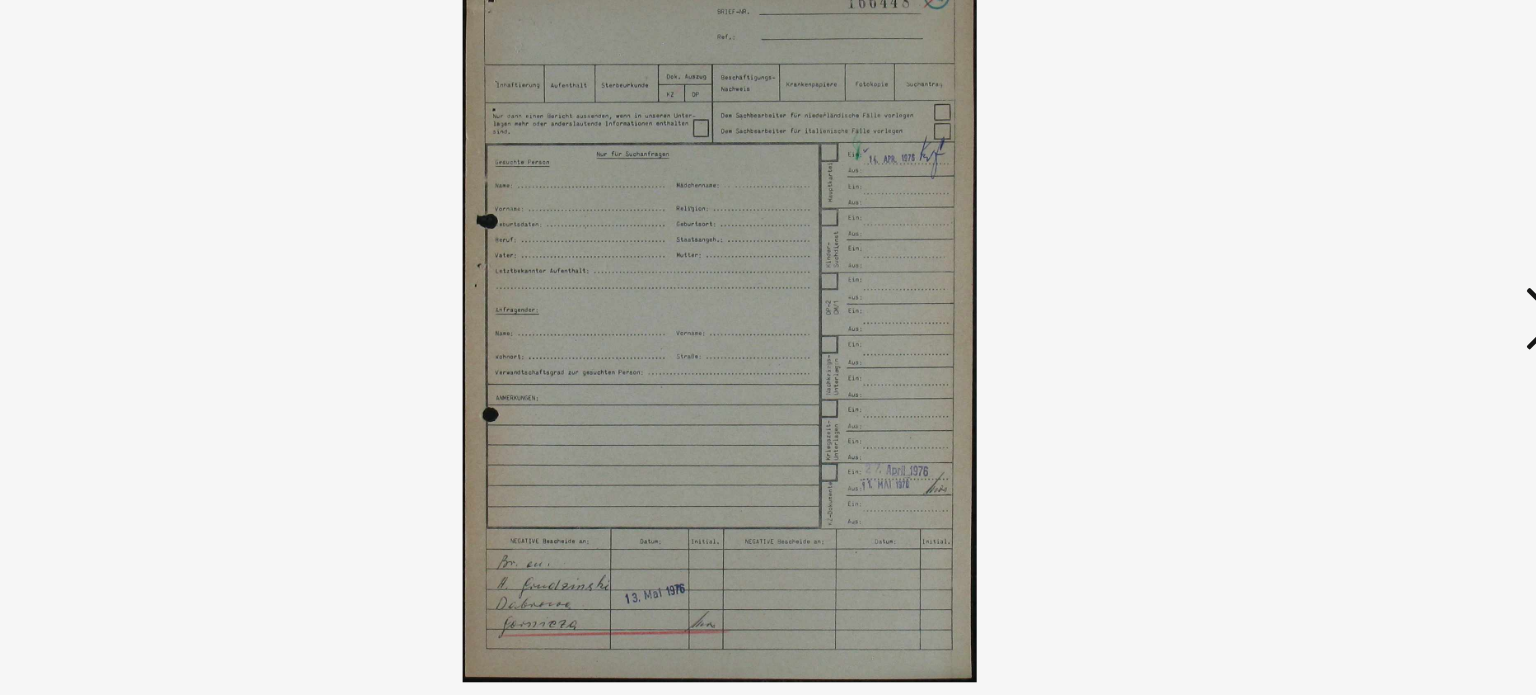 click at bounding box center (1332, 296) 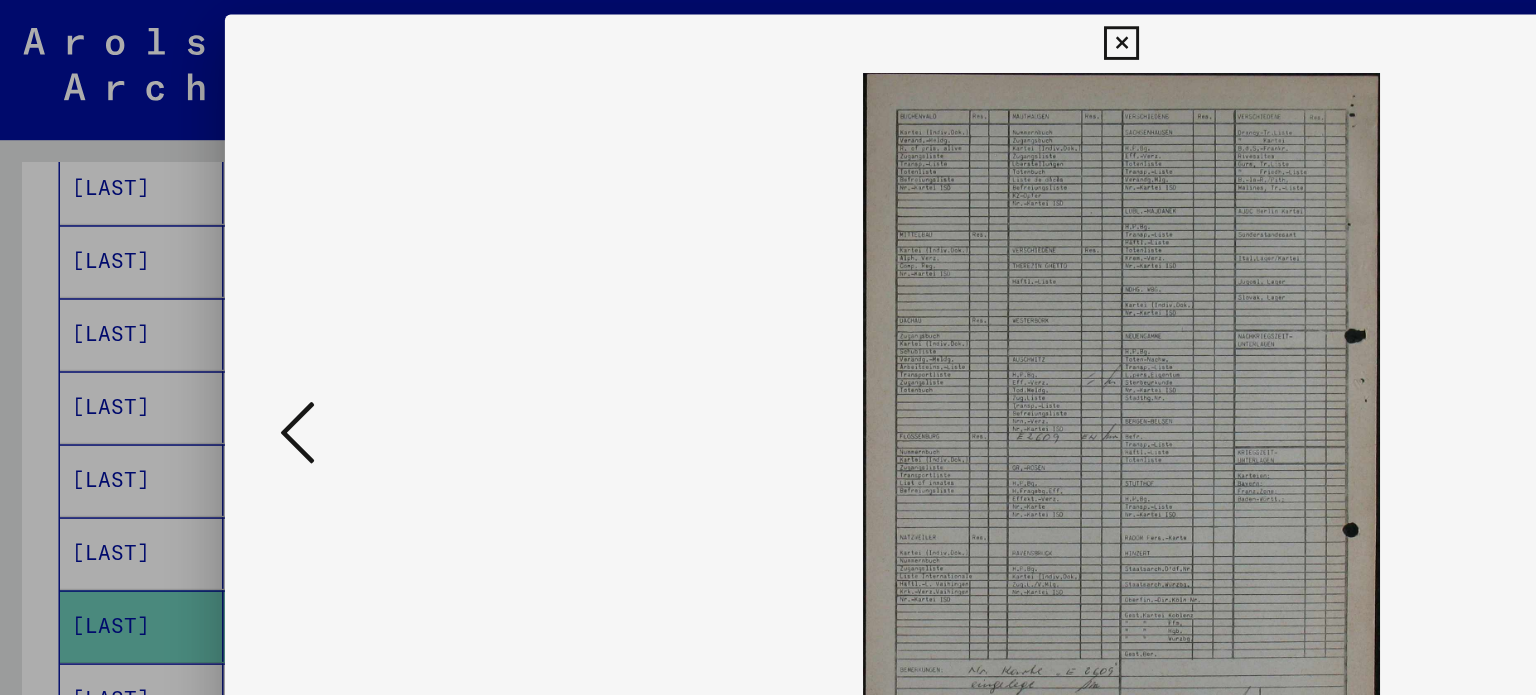 scroll, scrollTop: 0, scrollLeft: 0, axis: both 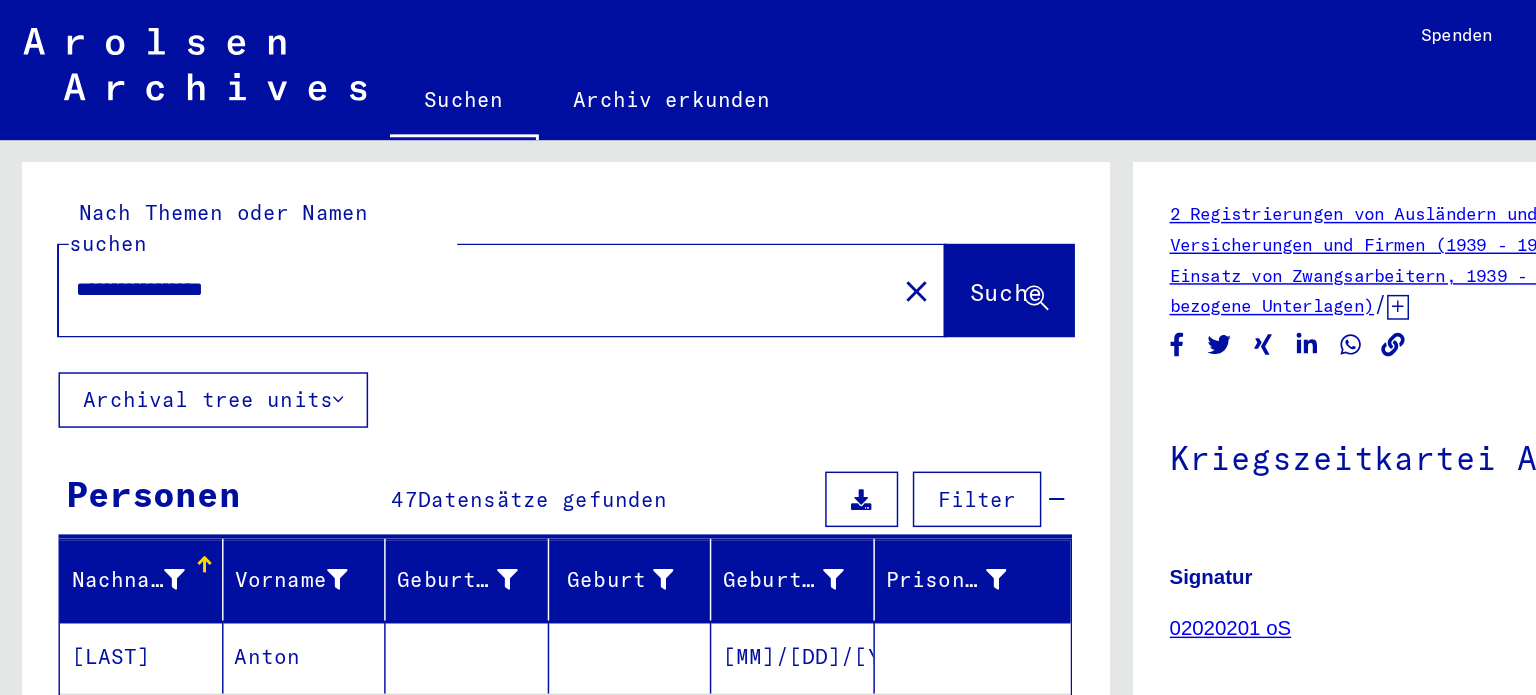 click on "**********" at bounding box center [325, 198] 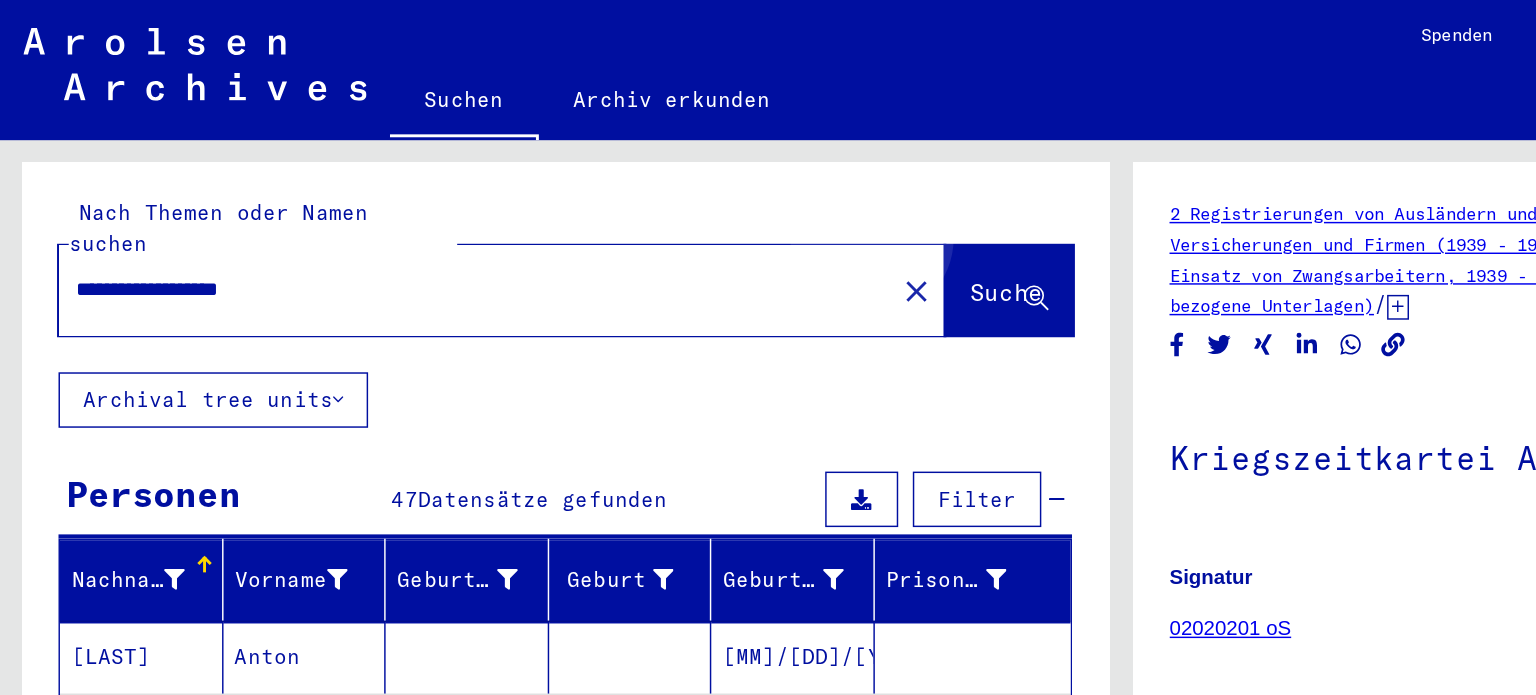 click on "Suche" 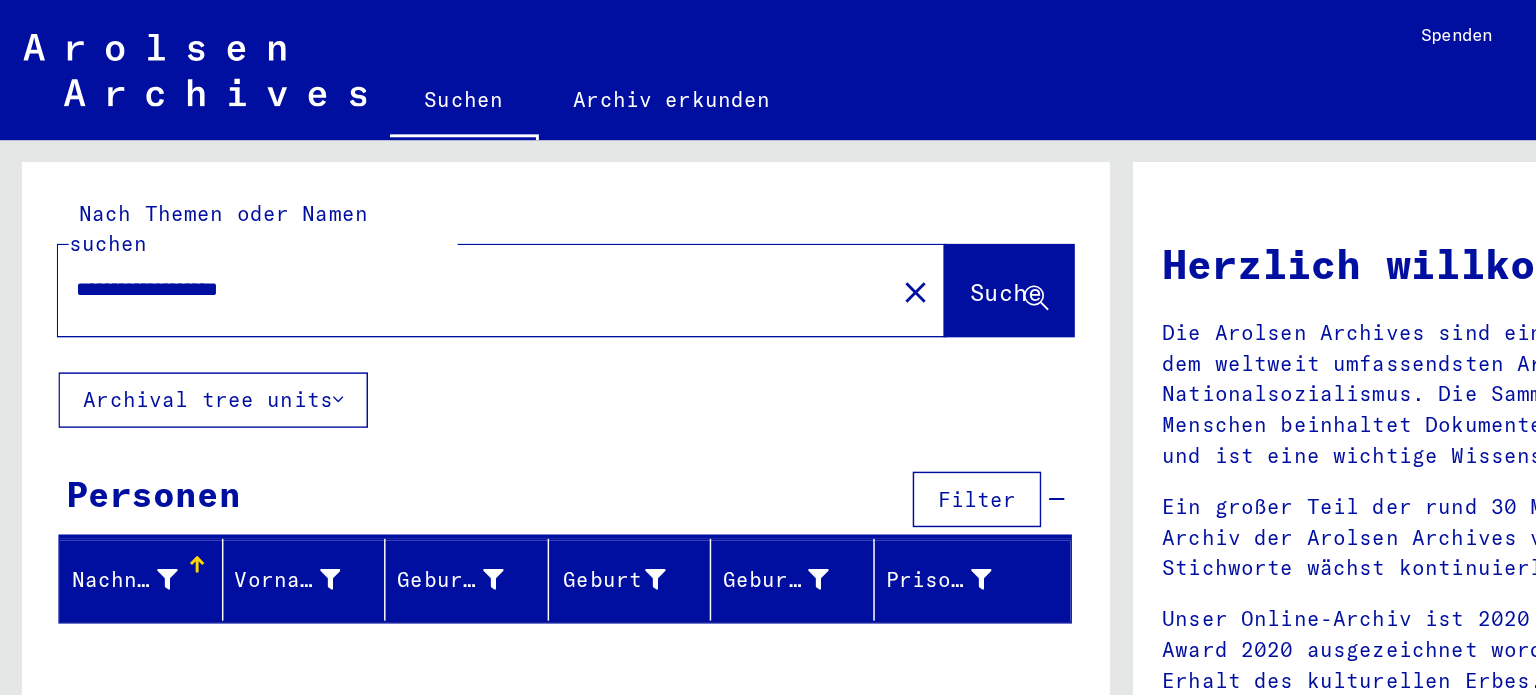 click 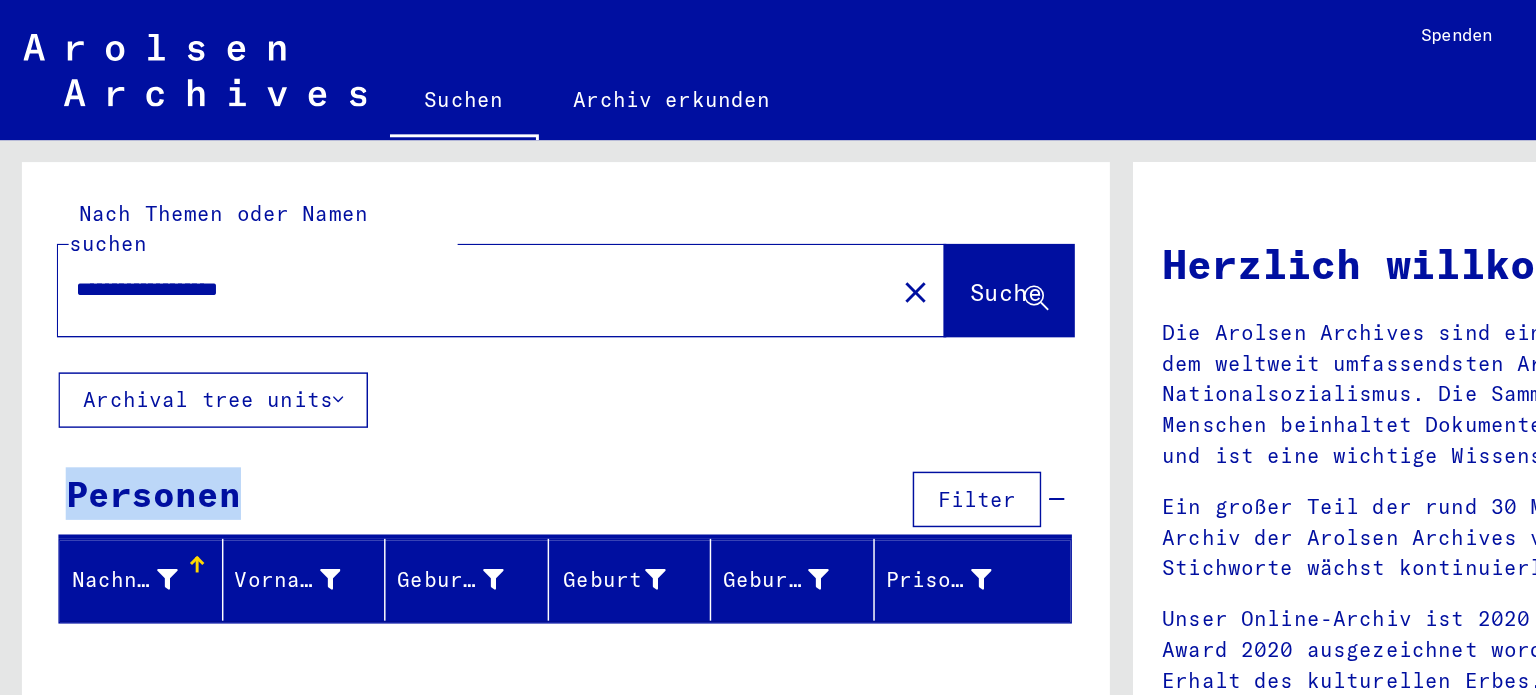 click on "**********" 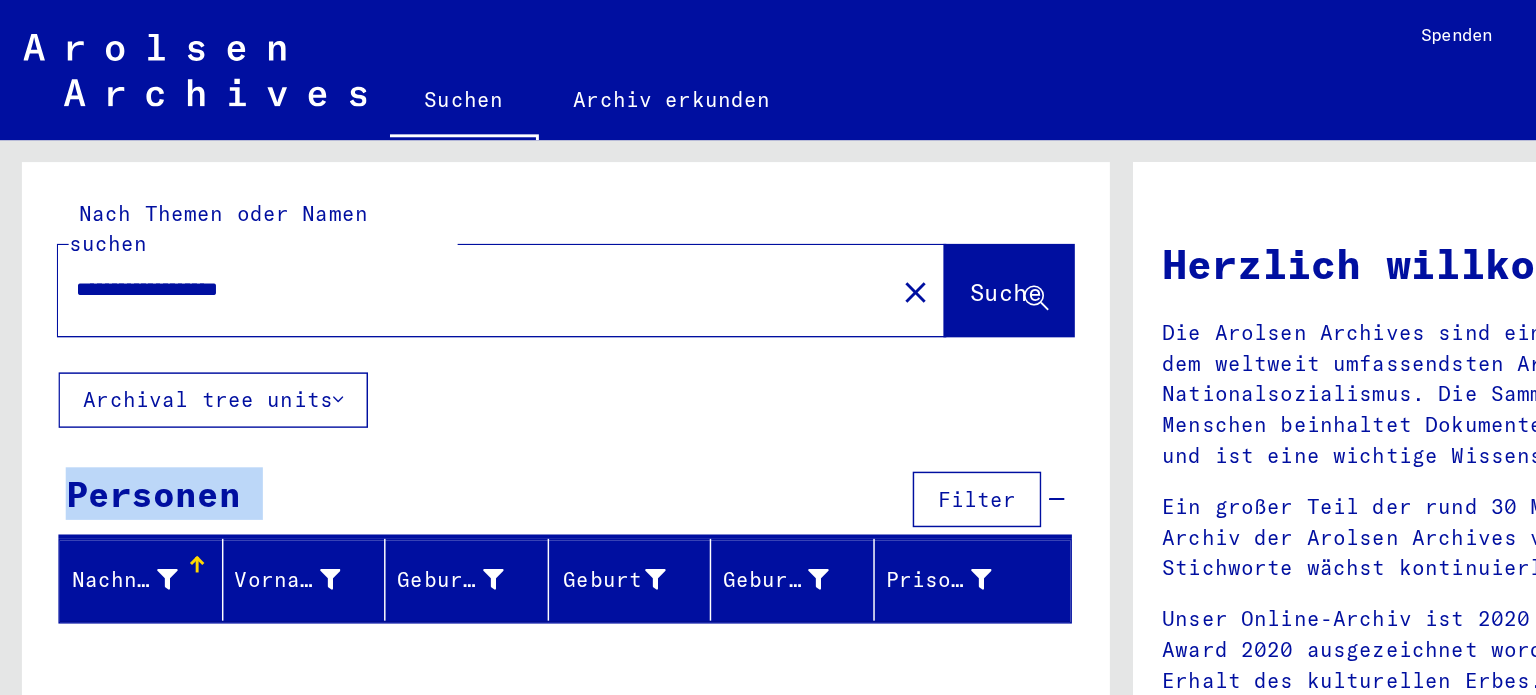 click on "**********" 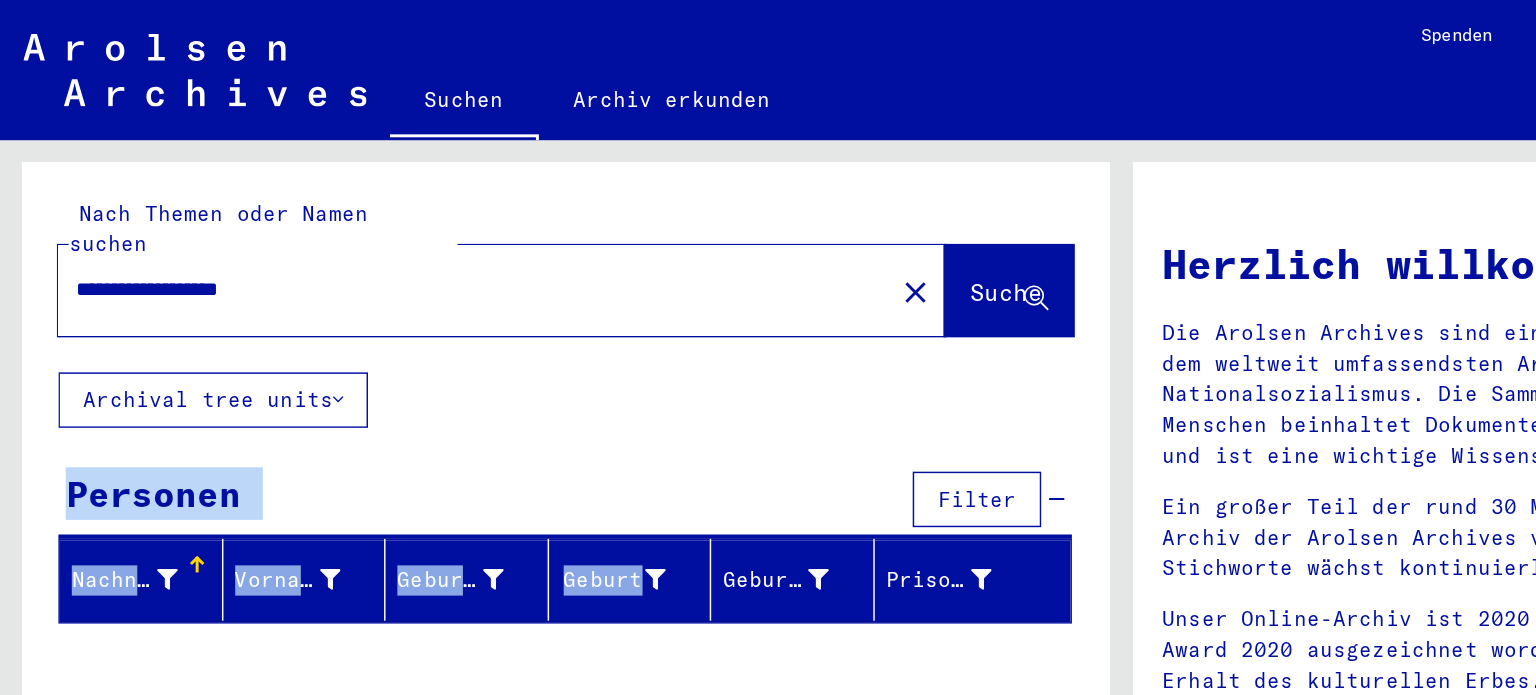 drag, startPoint x: 688, startPoint y: 257, endPoint x: 562, endPoint y: 414, distance: 201.30823 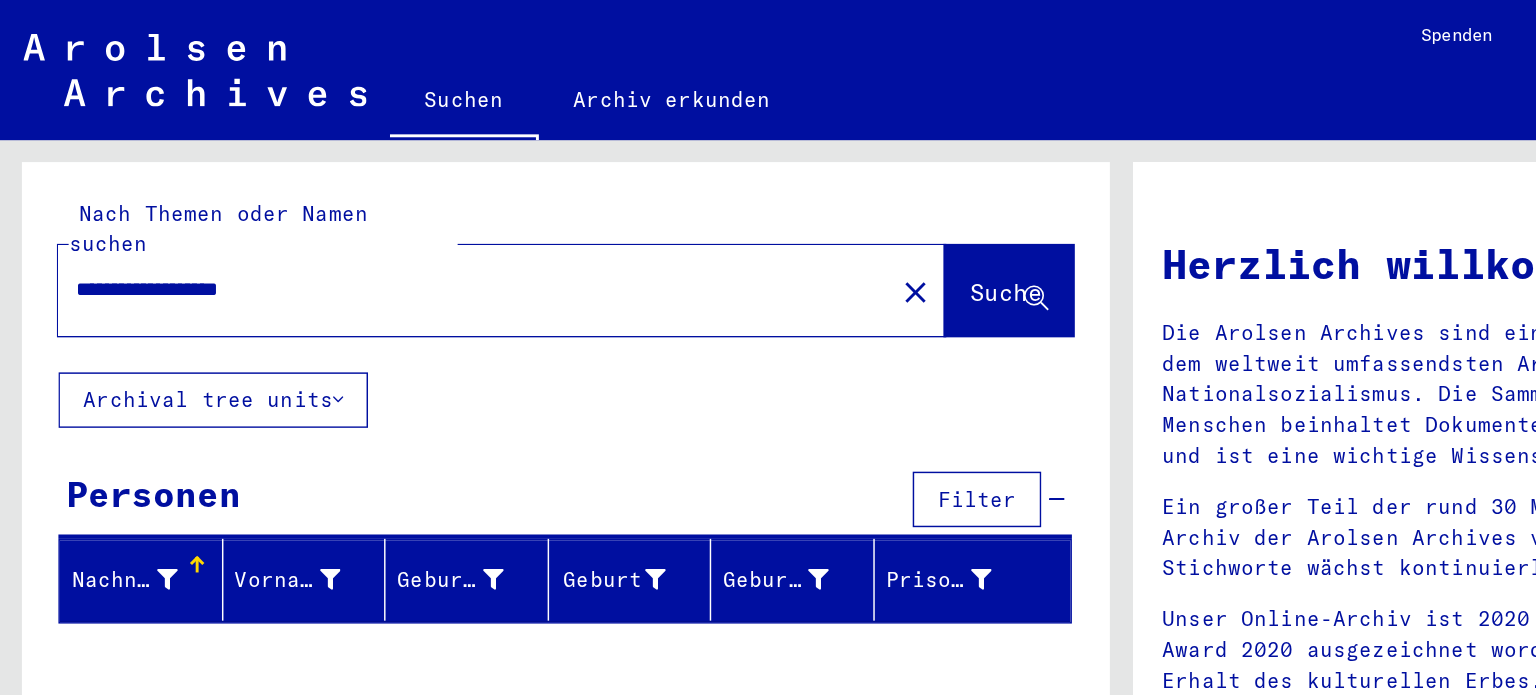 click on "**********" at bounding box center (319, 198) 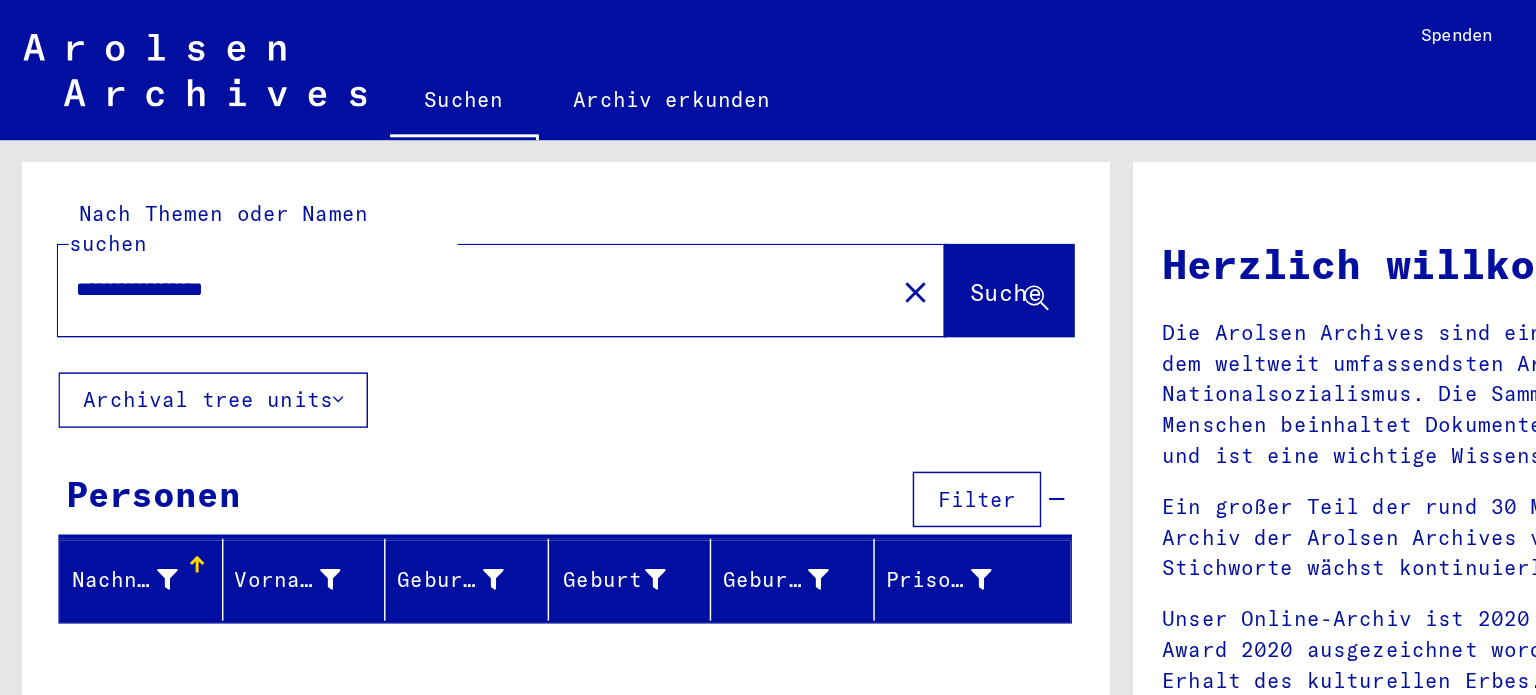 type on "**********" 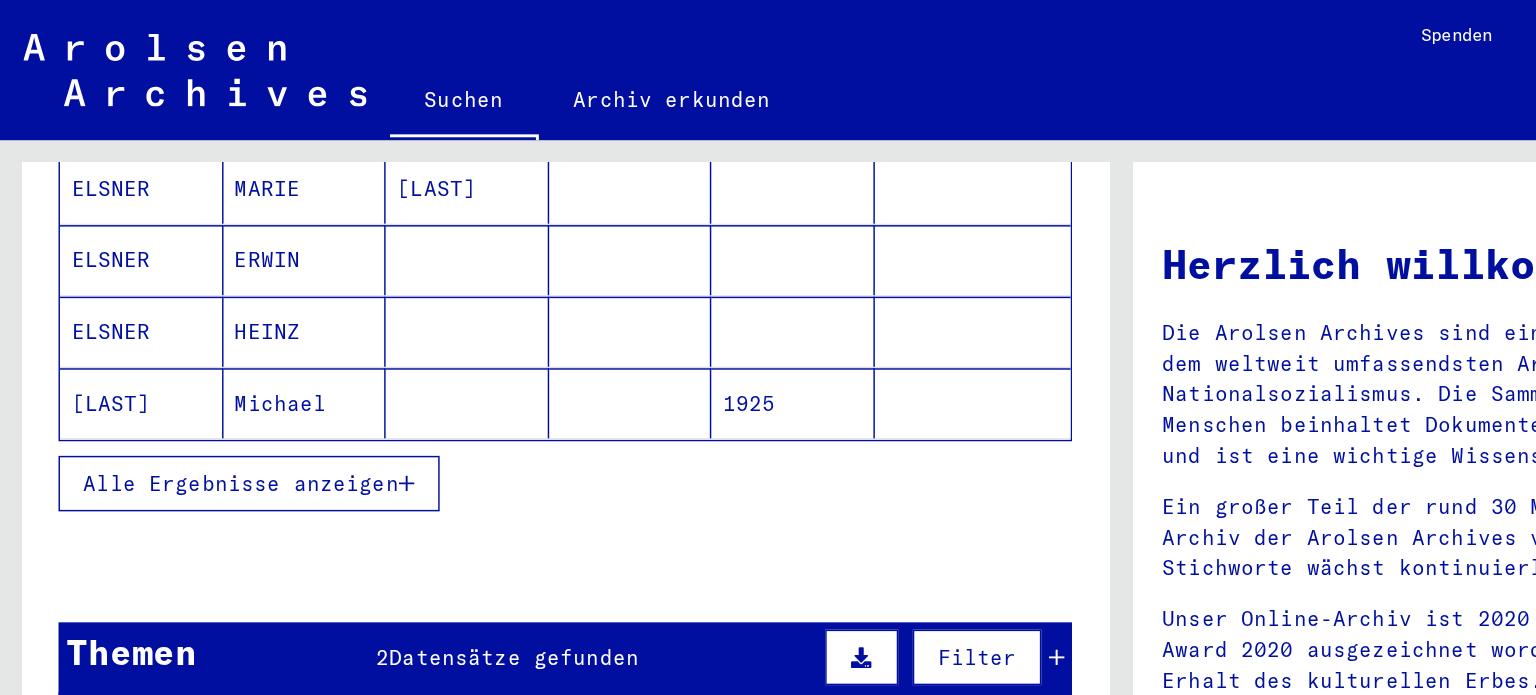 scroll, scrollTop: 372, scrollLeft: 0, axis: vertical 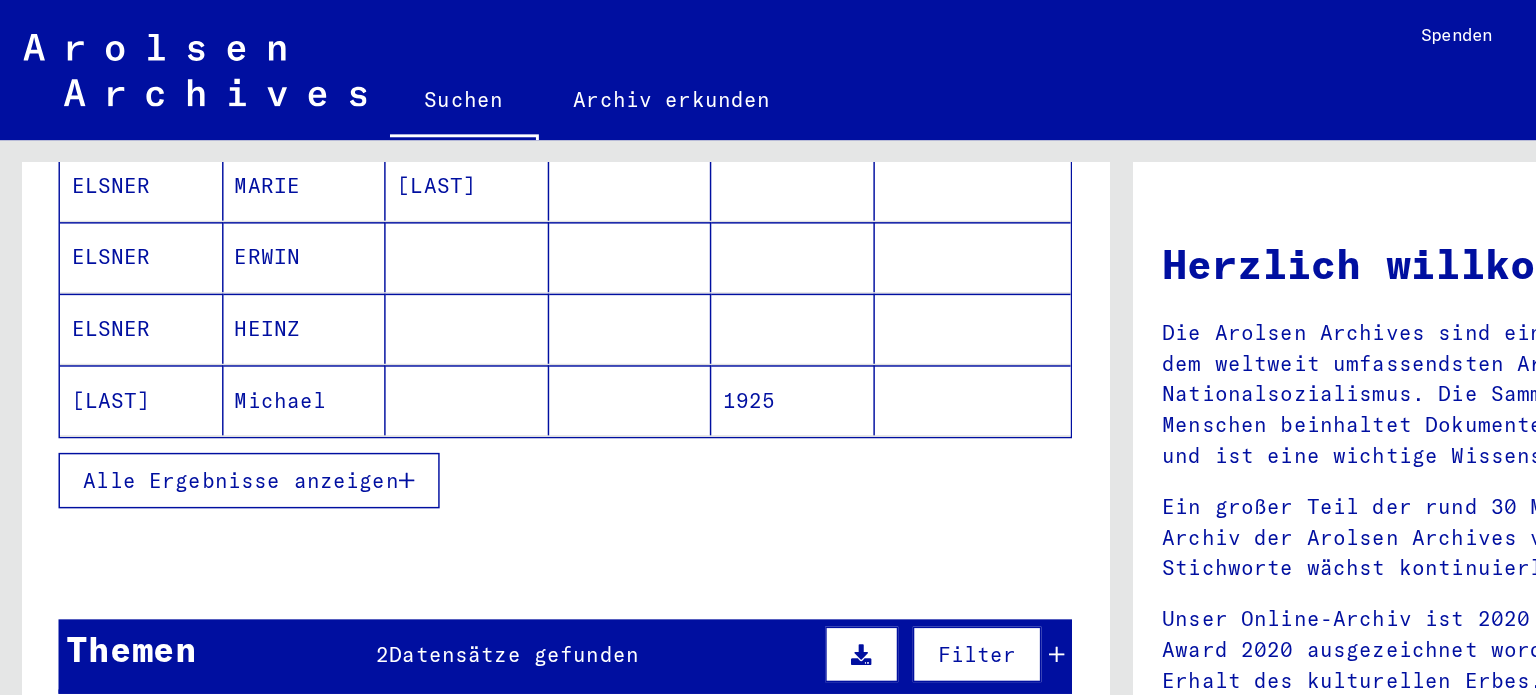 click at bounding box center [278, 329] 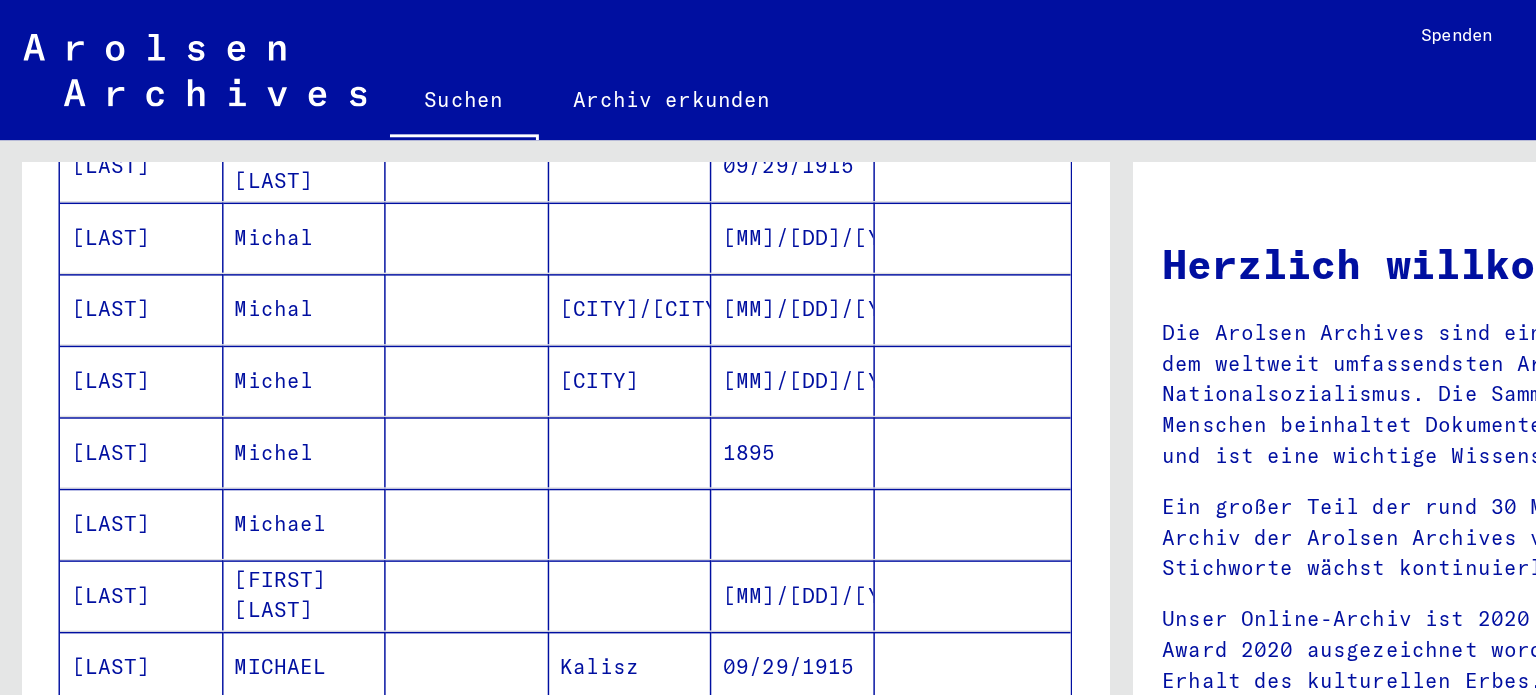 scroll, scrollTop: 787, scrollLeft: 0, axis: vertical 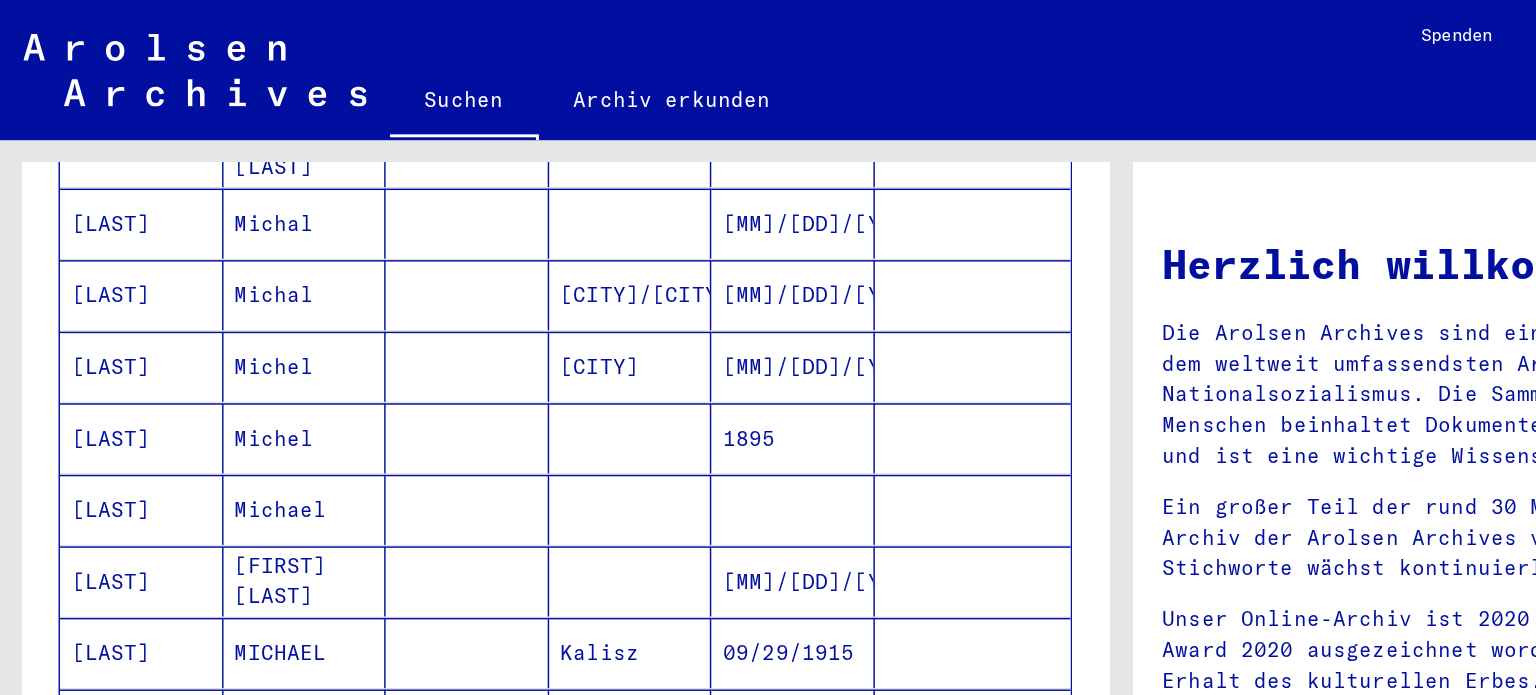 click on "[LAST]" at bounding box center (97, 349) 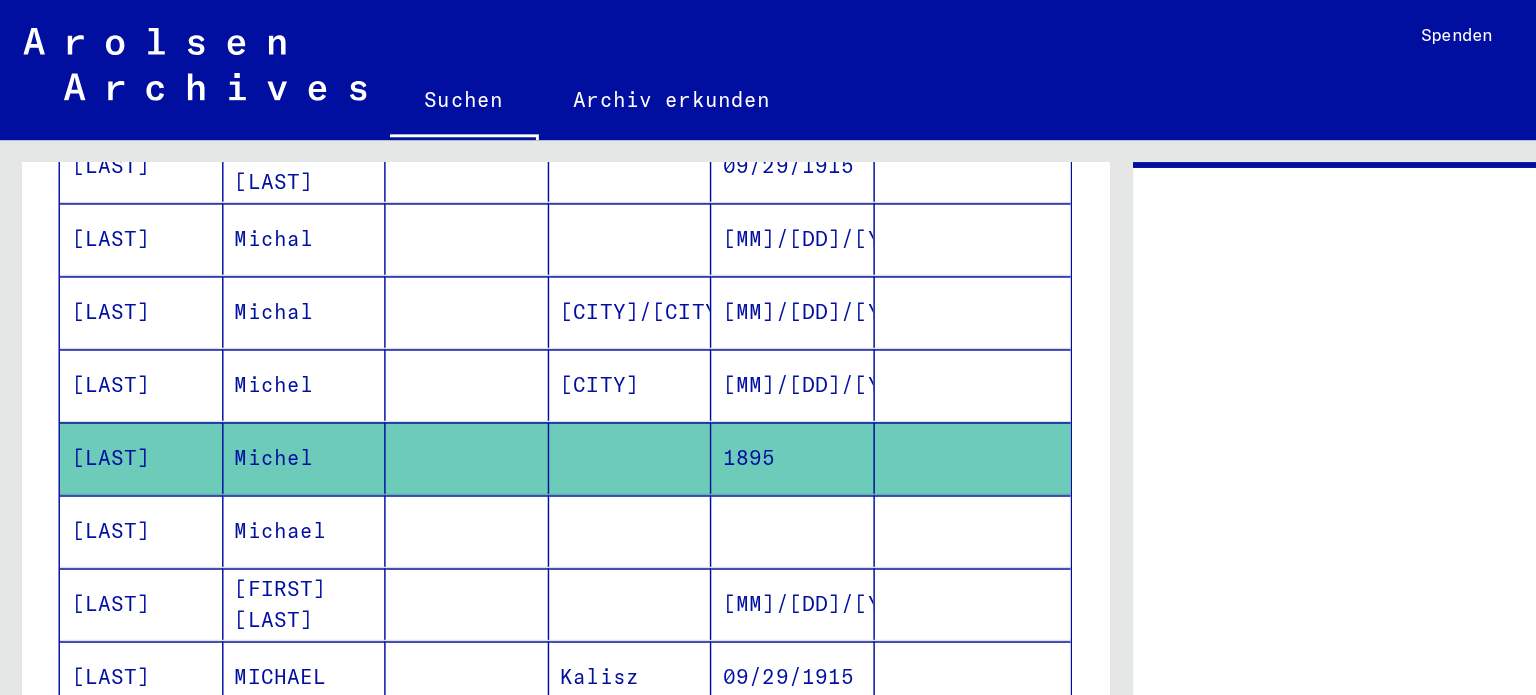 scroll, scrollTop: 796, scrollLeft: 0, axis: vertical 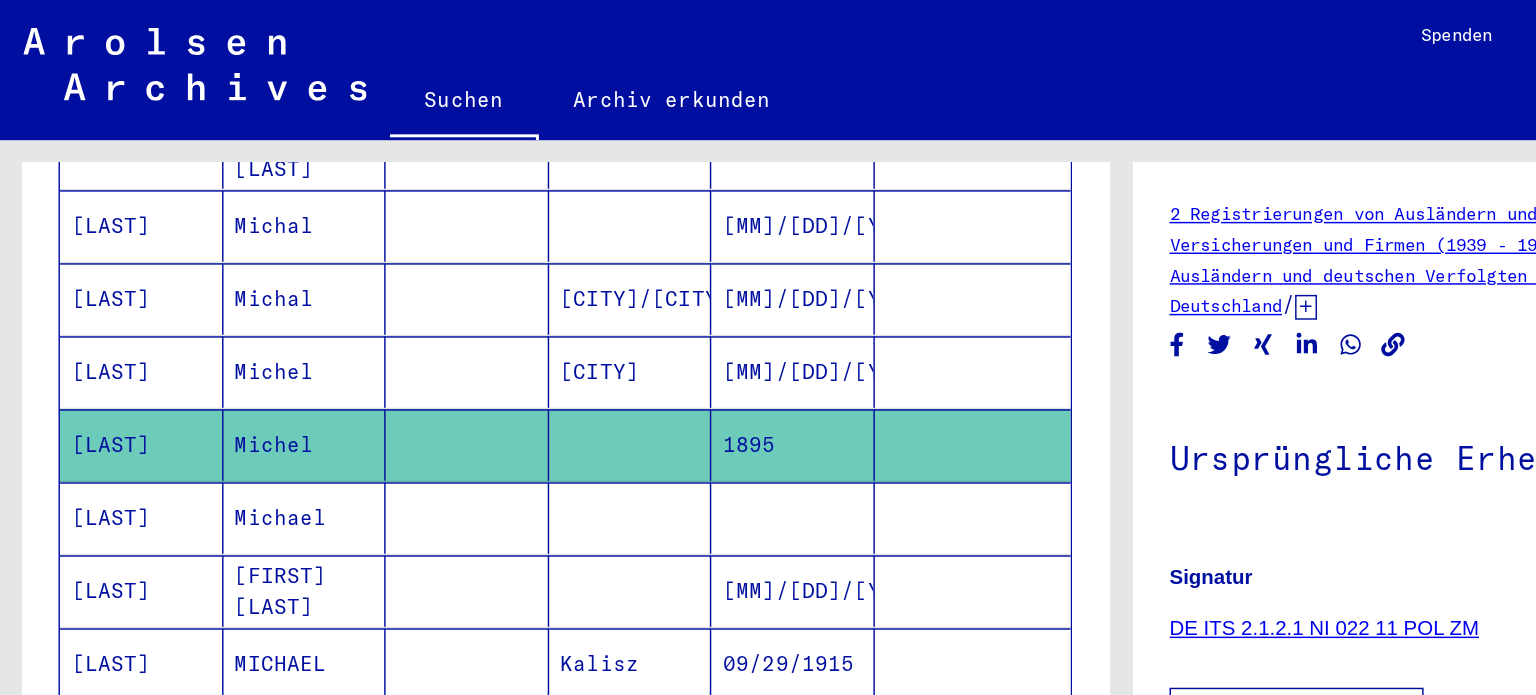 drag, startPoint x: 1051, startPoint y: 222, endPoint x: 1000, endPoint y: 244, distance: 55.542778 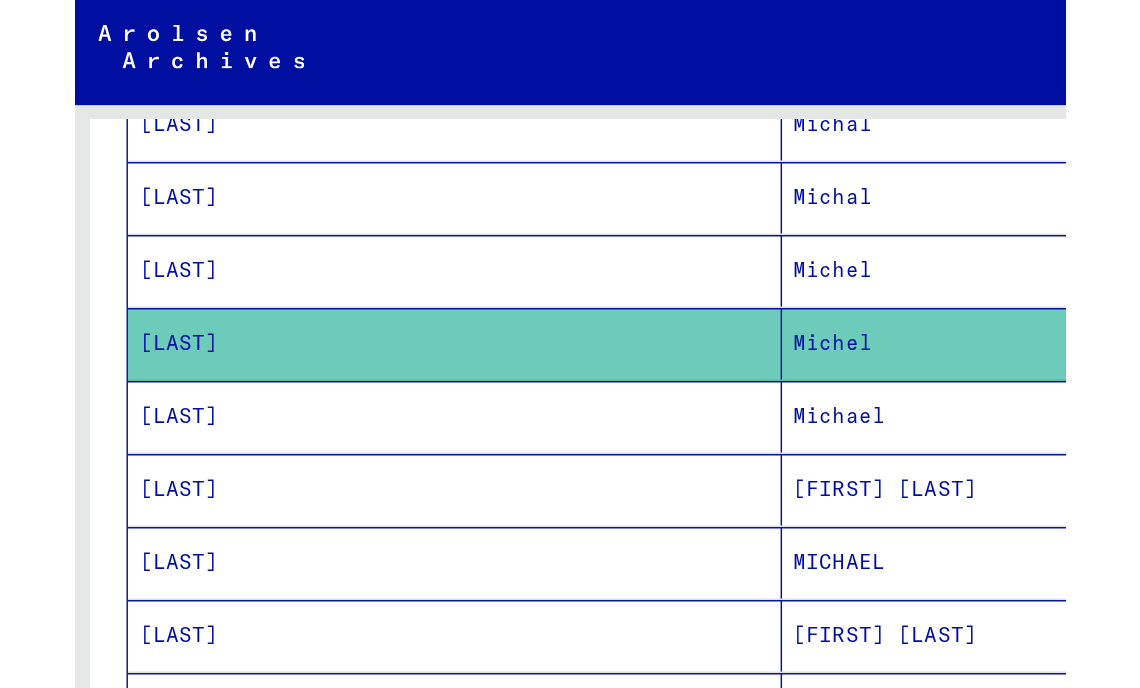 scroll, scrollTop: 828, scrollLeft: 0, axis: vertical 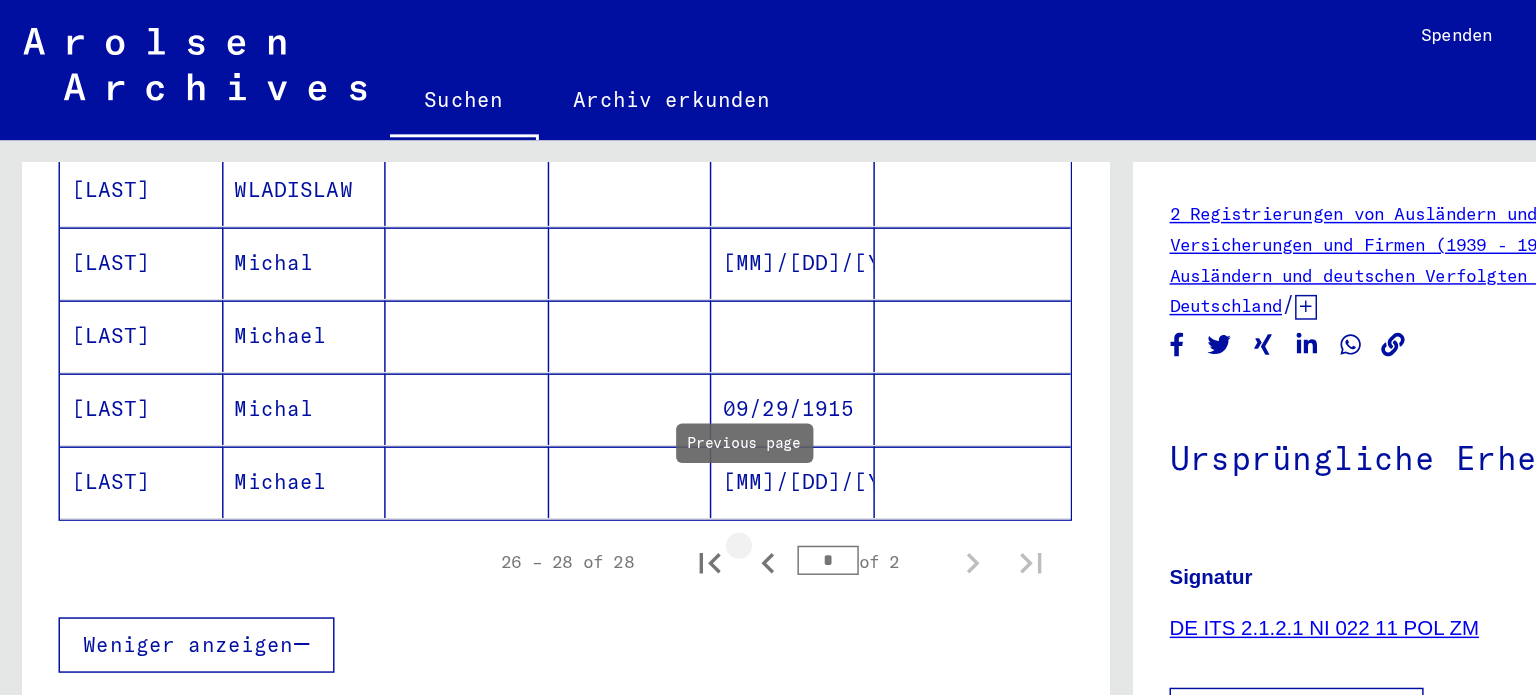 click 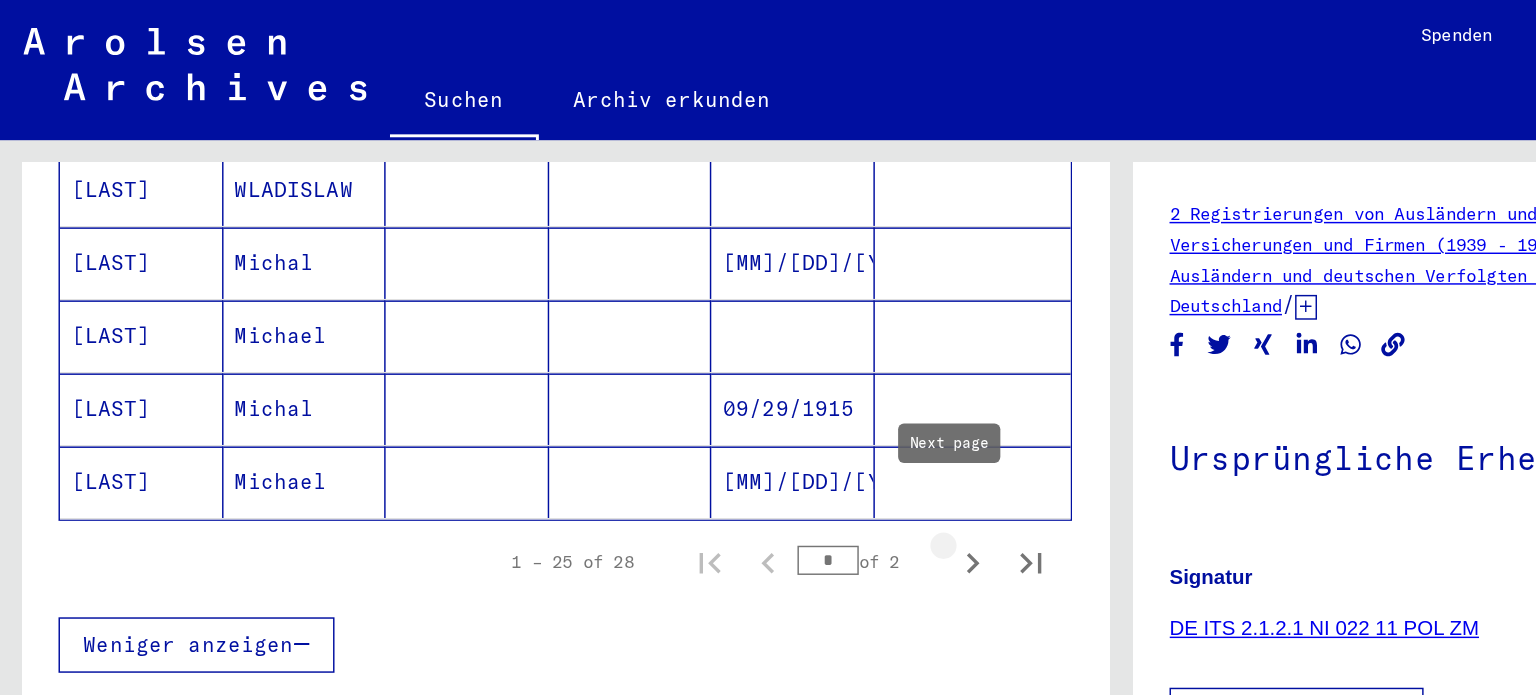 click 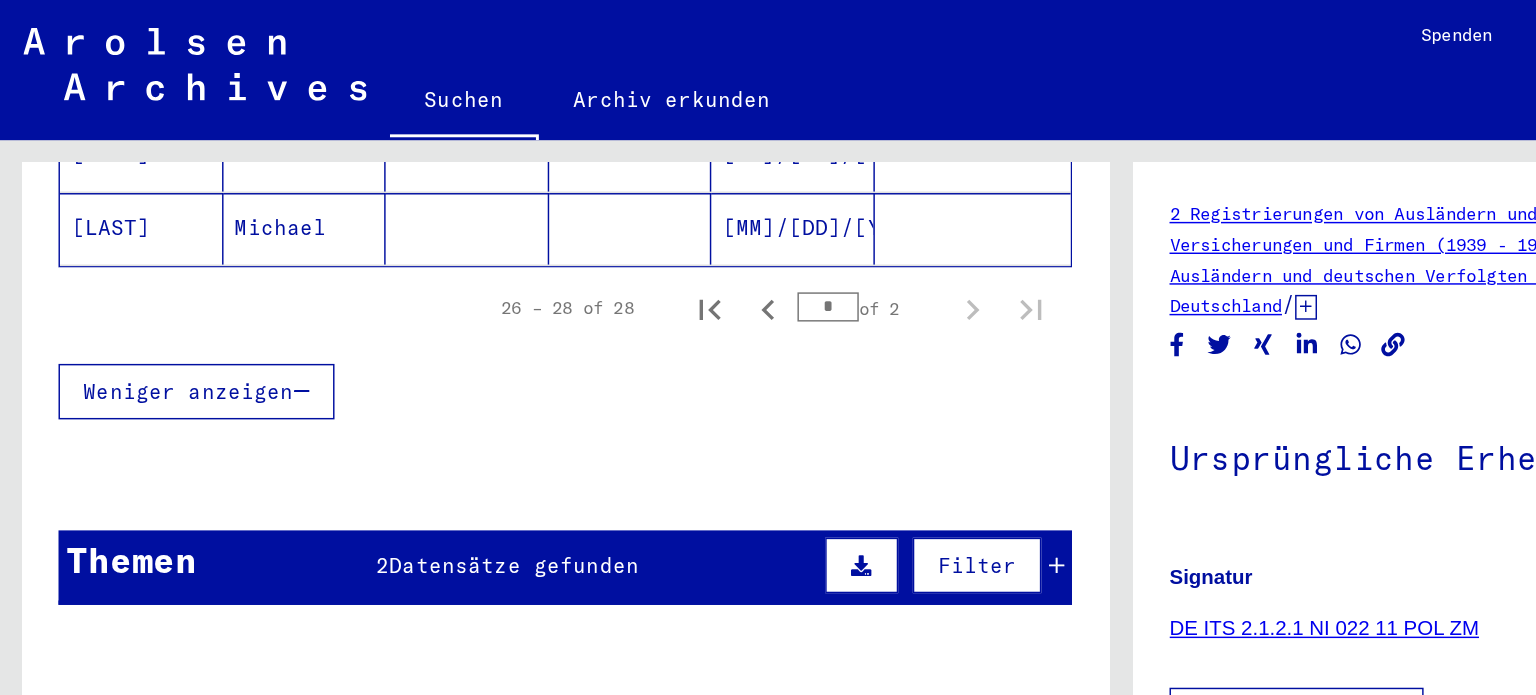 scroll, scrollTop: 366, scrollLeft: 0, axis: vertical 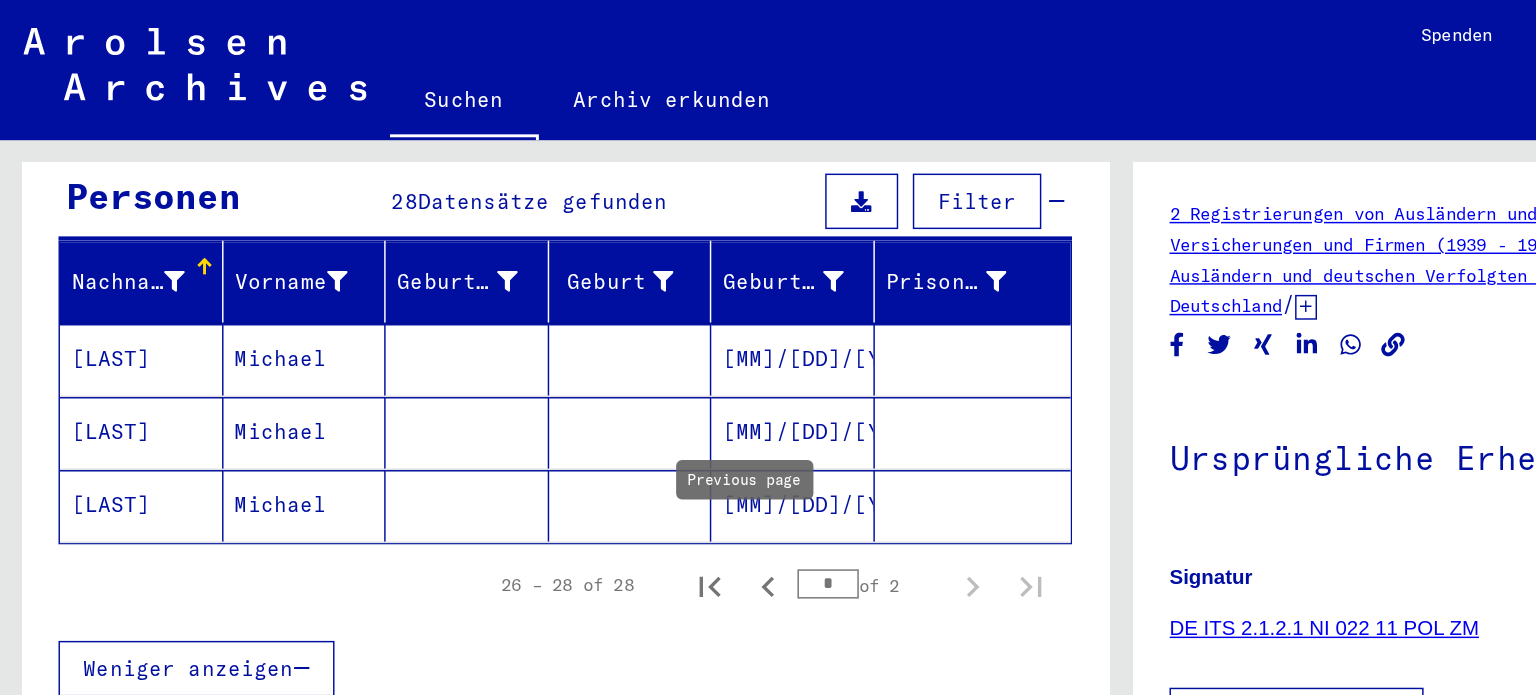 click 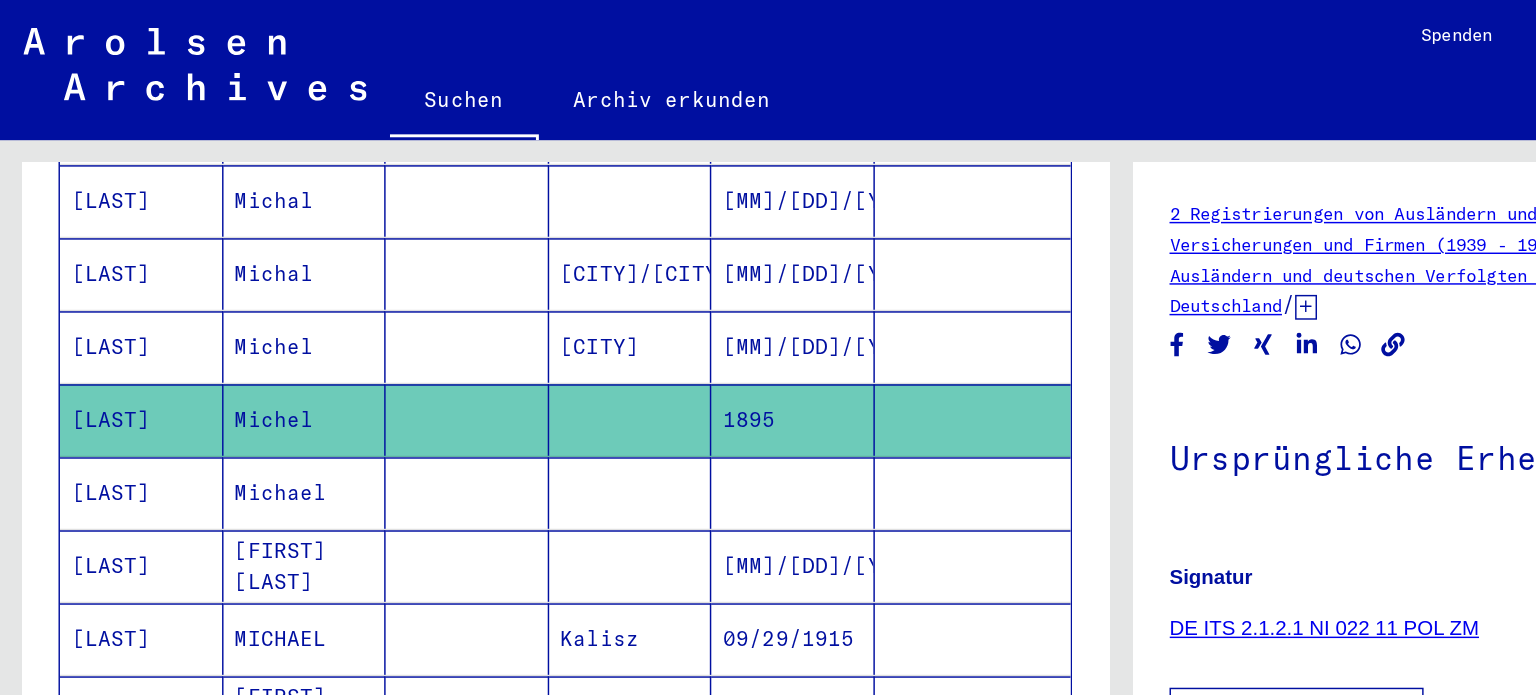 scroll, scrollTop: 816, scrollLeft: 0, axis: vertical 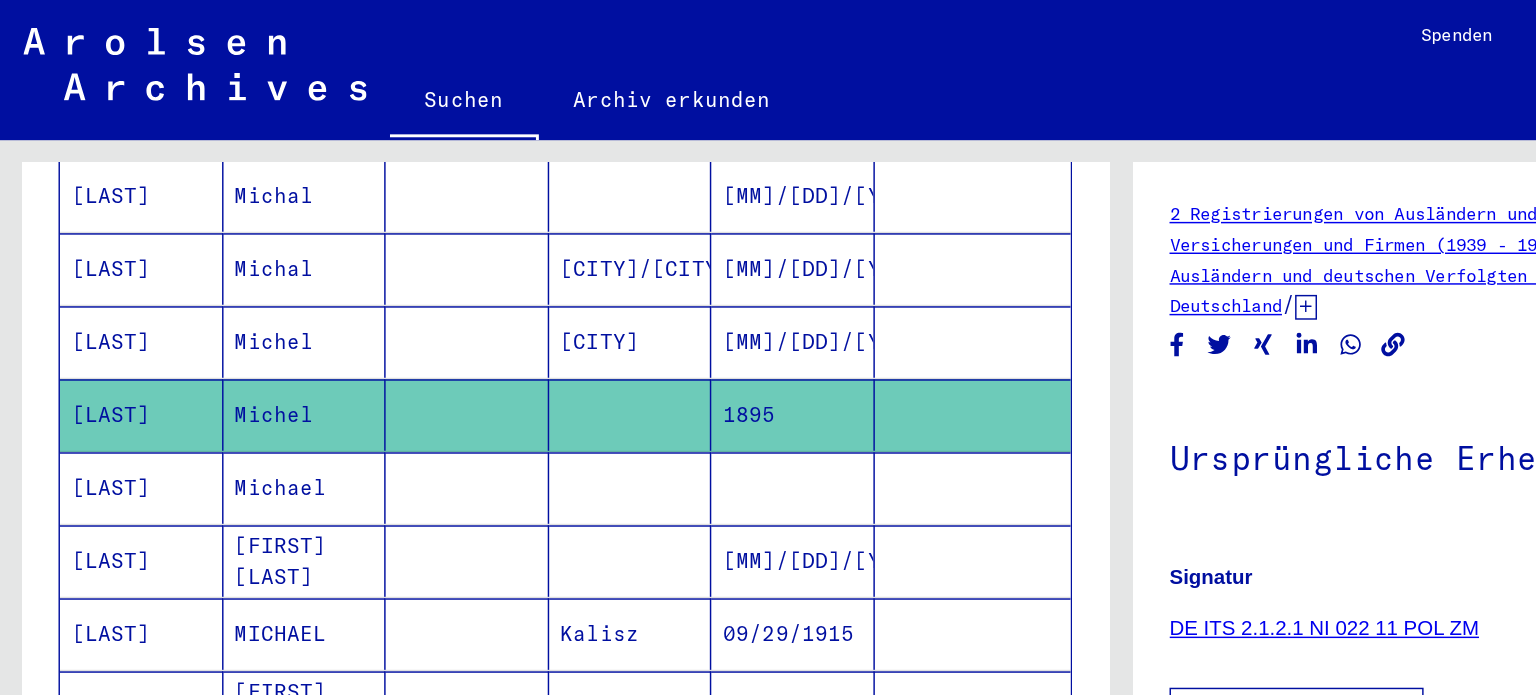 click 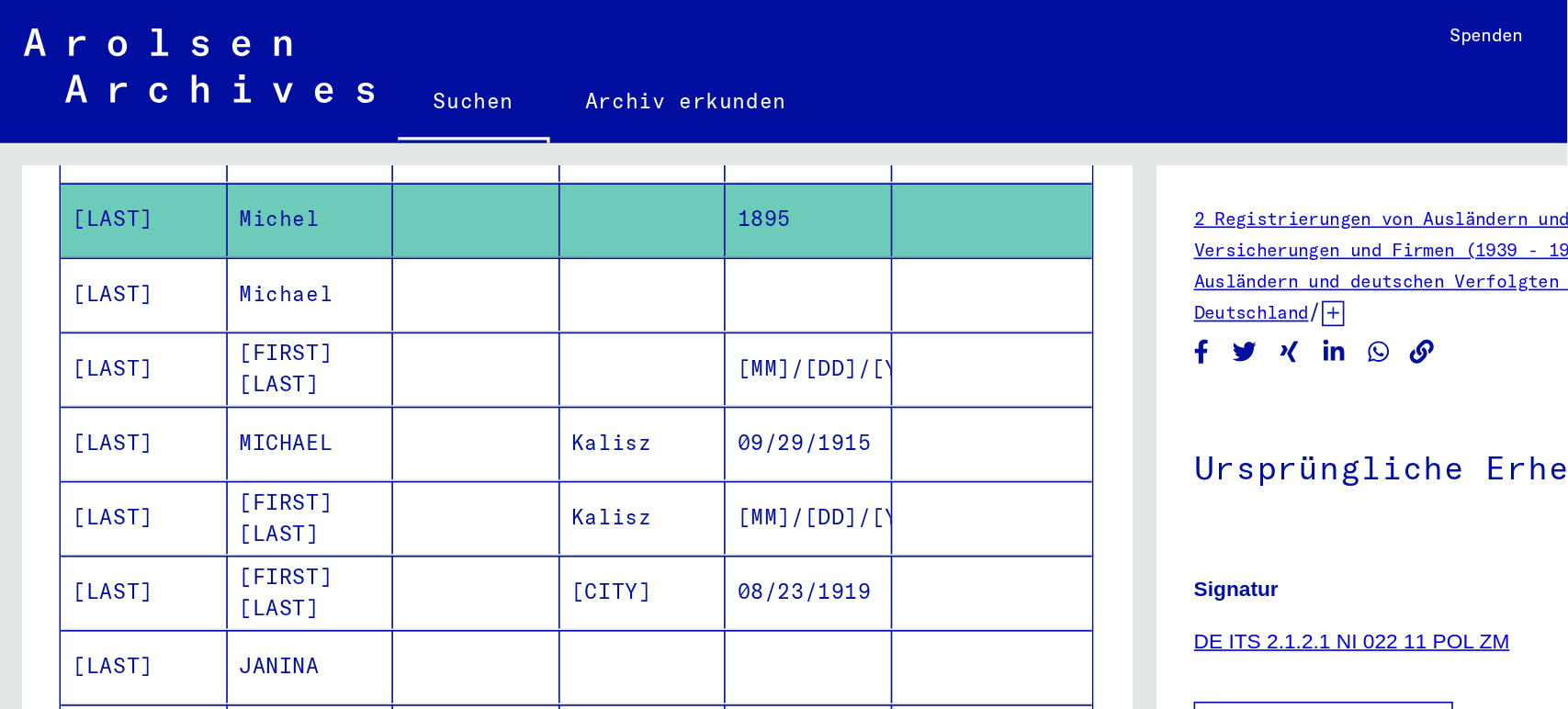 scroll, scrollTop: 874, scrollLeft: 0, axis: vertical 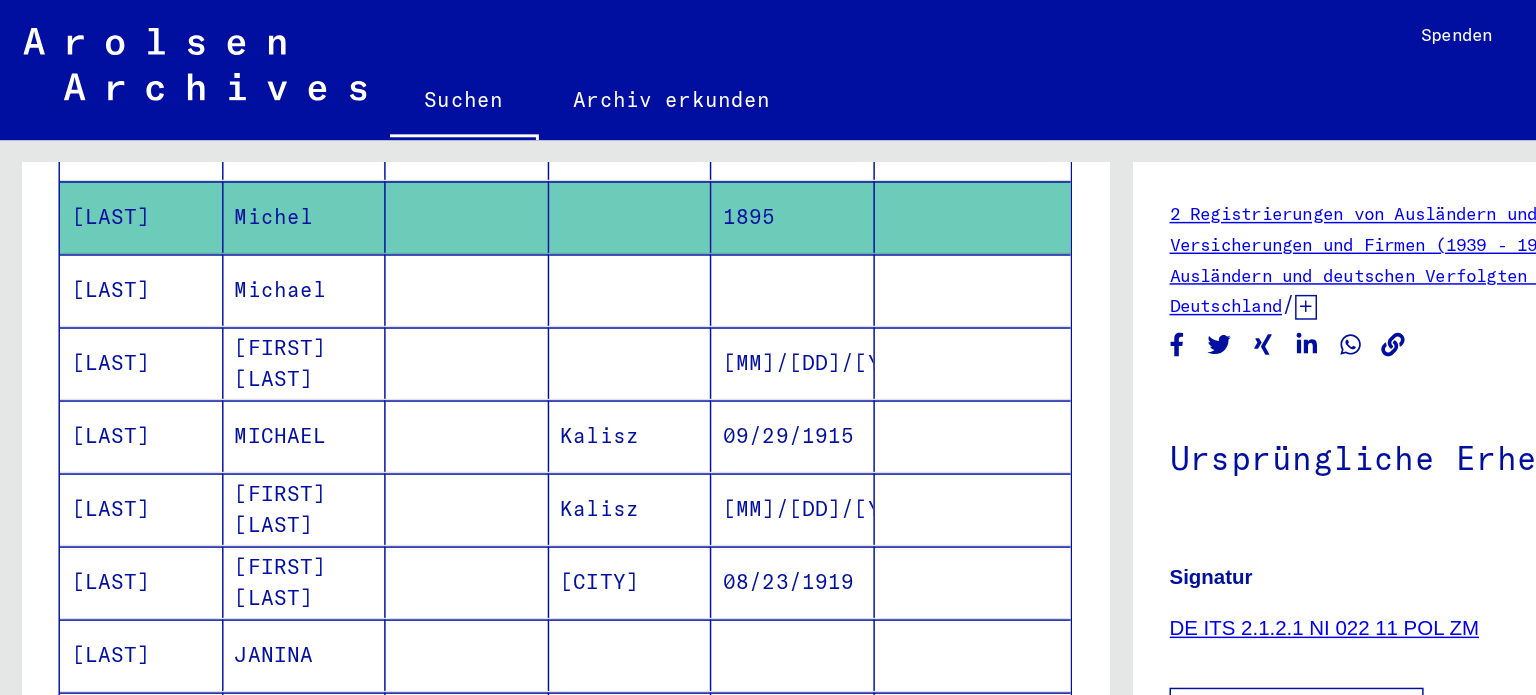 drag, startPoint x: 900, startPoint y: 31, endPoint x: 811, endPoint y: 55, distance: 92.17918 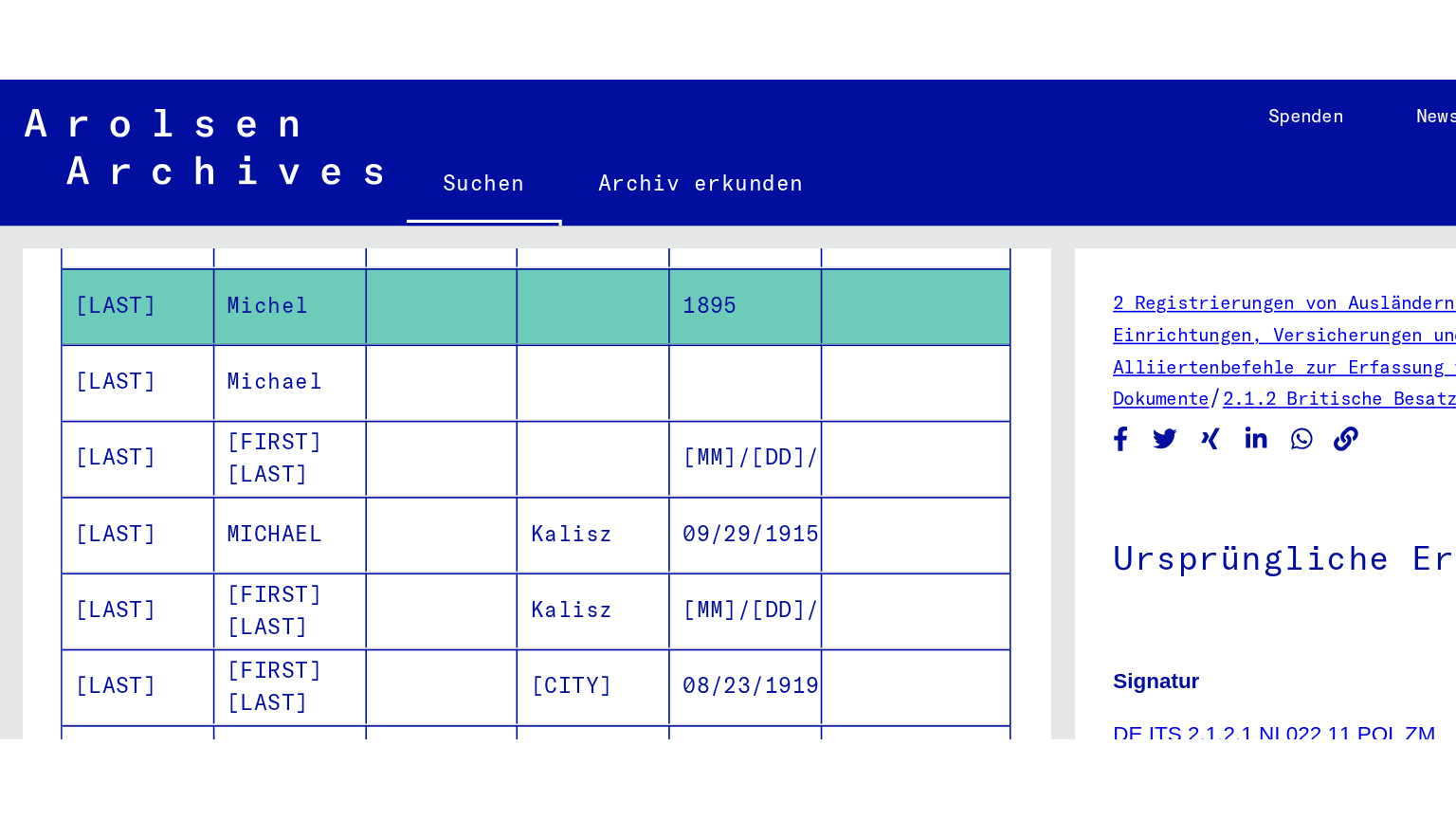 scroll, scrollTop: 902, scrollLeft: 0, axis: vertical 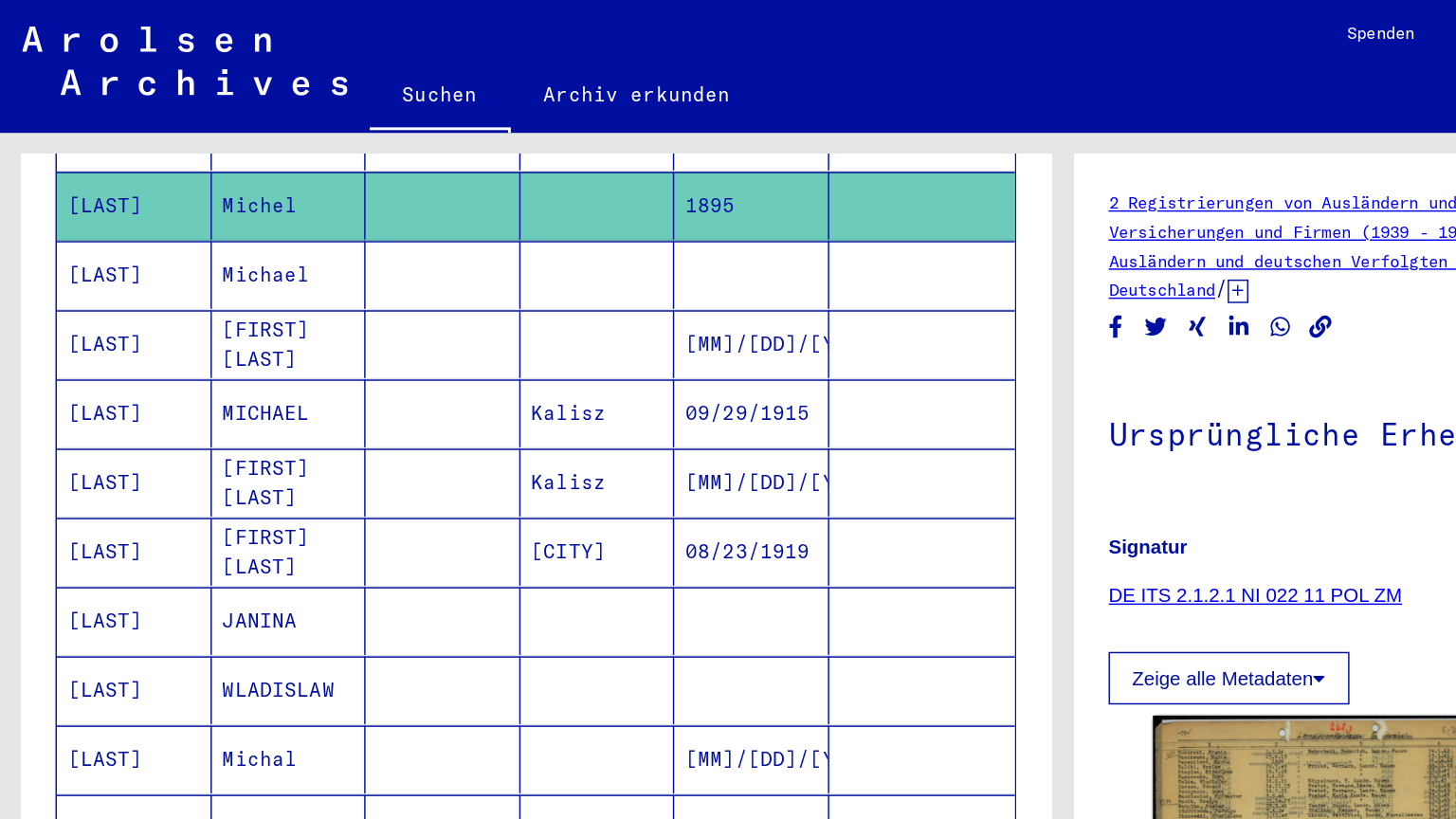 drag, startPoint x: 976, startPoint y: 460, endPoint x: 959, endPoint y: 420, distance: 43.462628 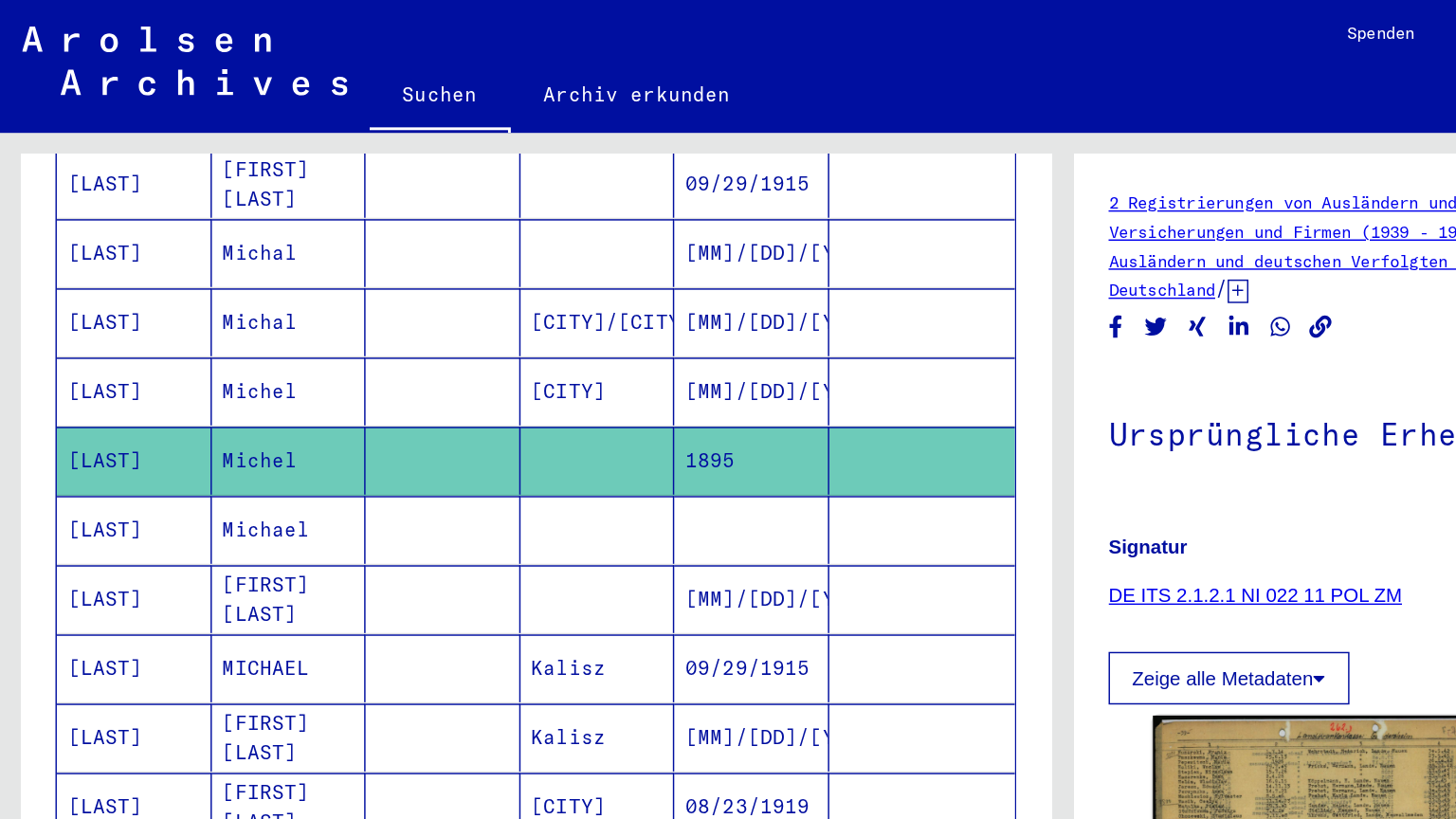 scroll, scrollTop: 726, scrollLeft: 0, axis: vertical 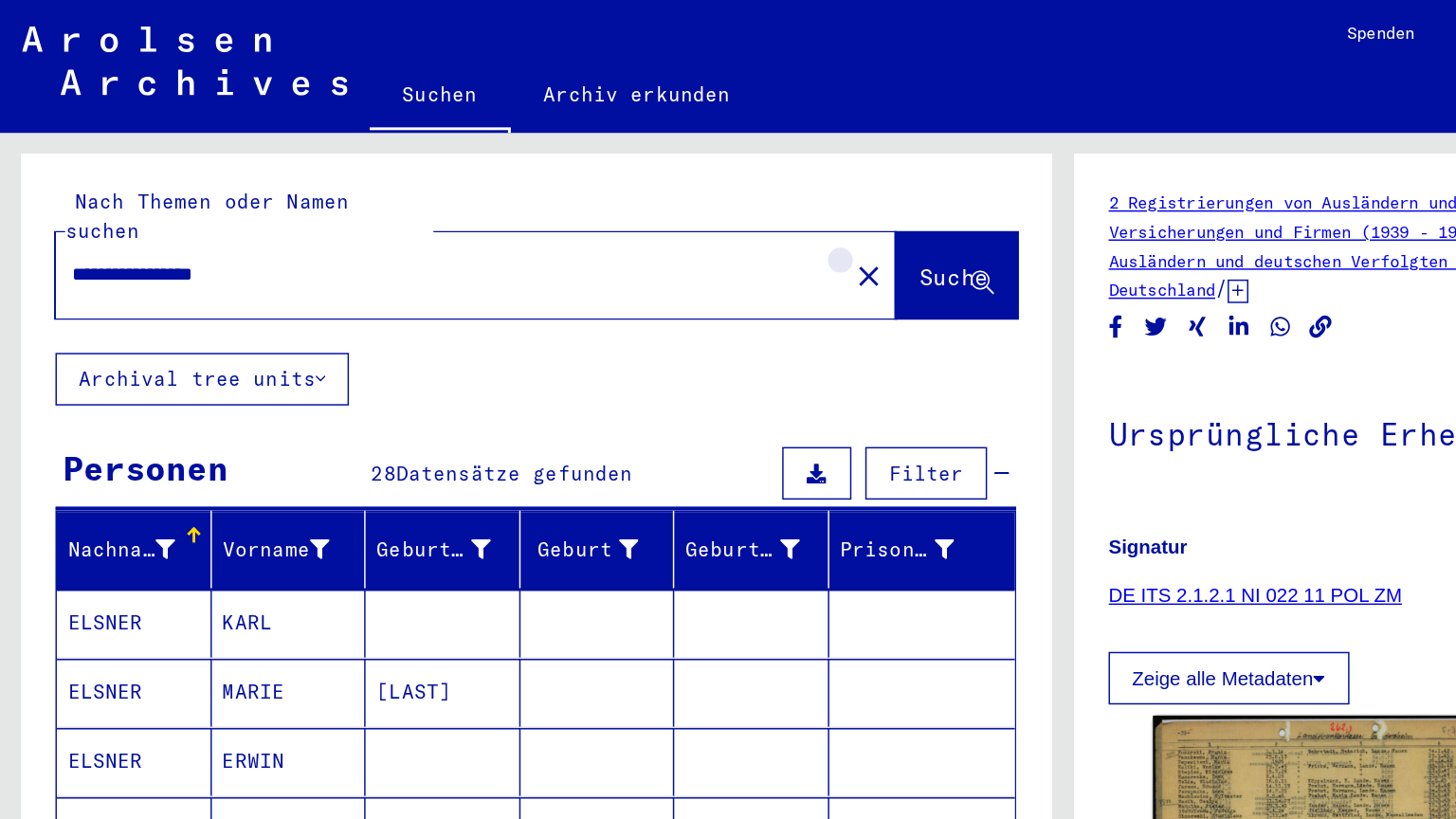 click on "close" 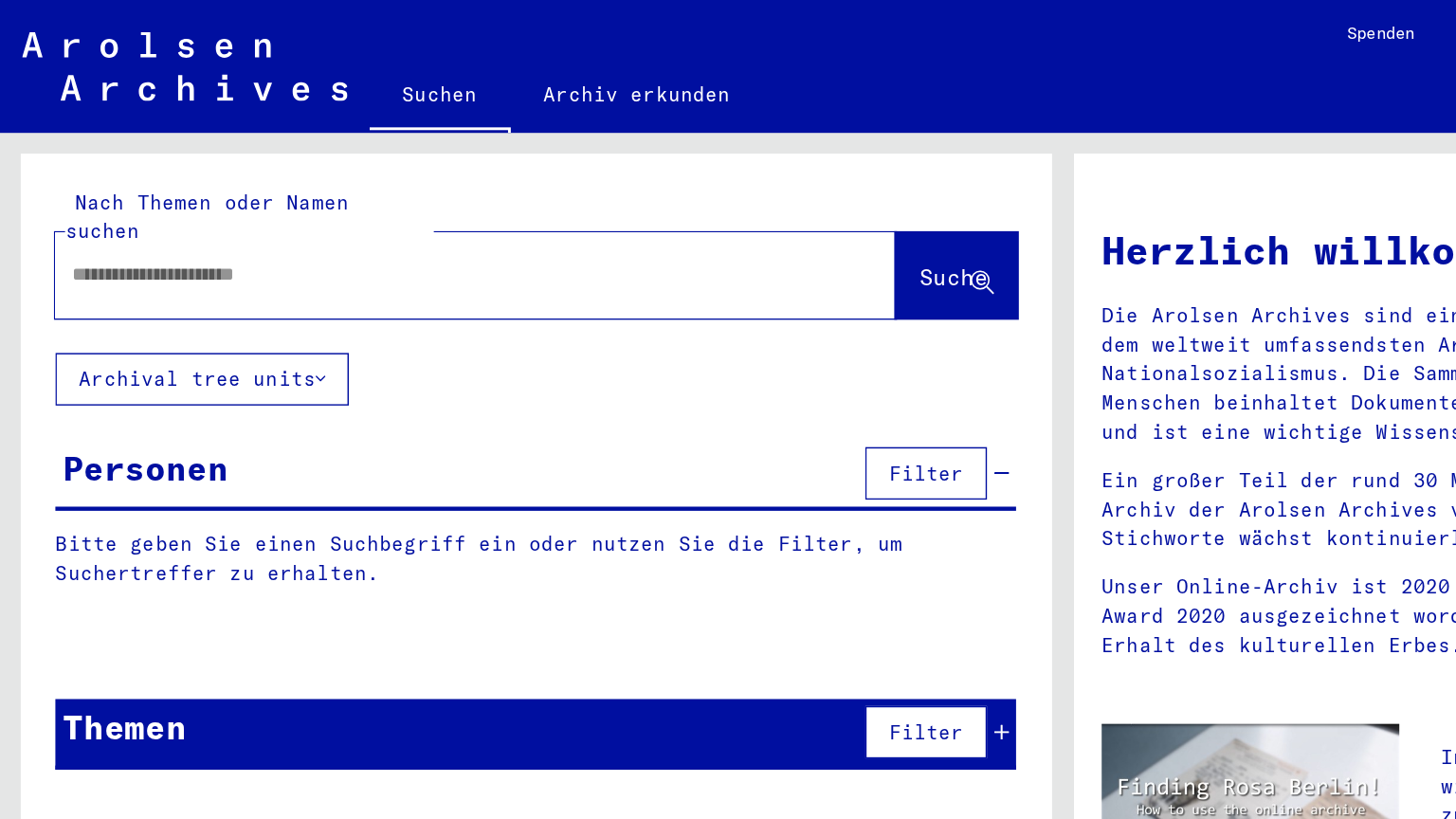 click at bounding box center [302, 188] 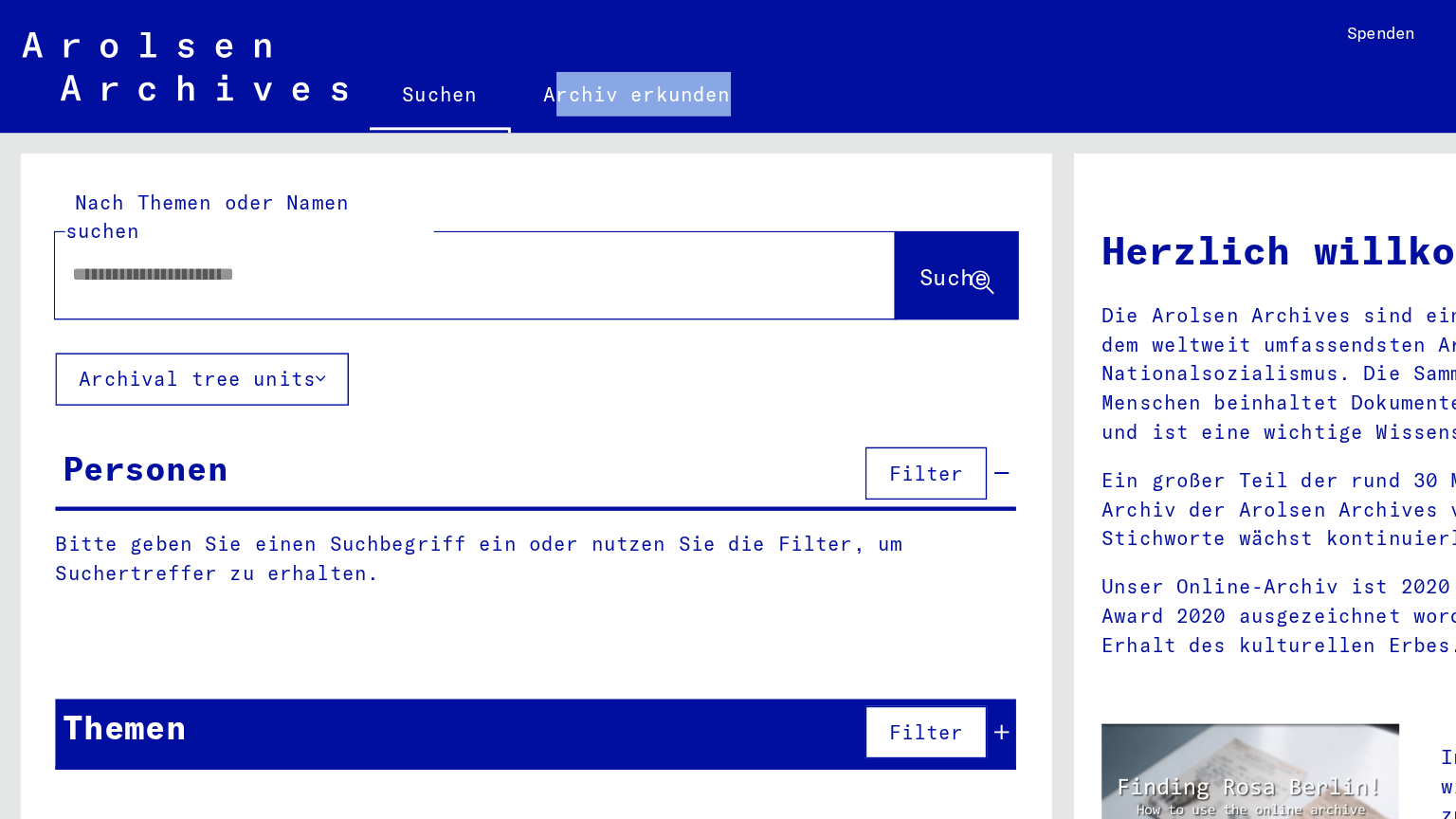 drag, startPoint x: 686, startPoint y: 47, endPoint x: 758, endPoint y: 36, distance: 72.835431 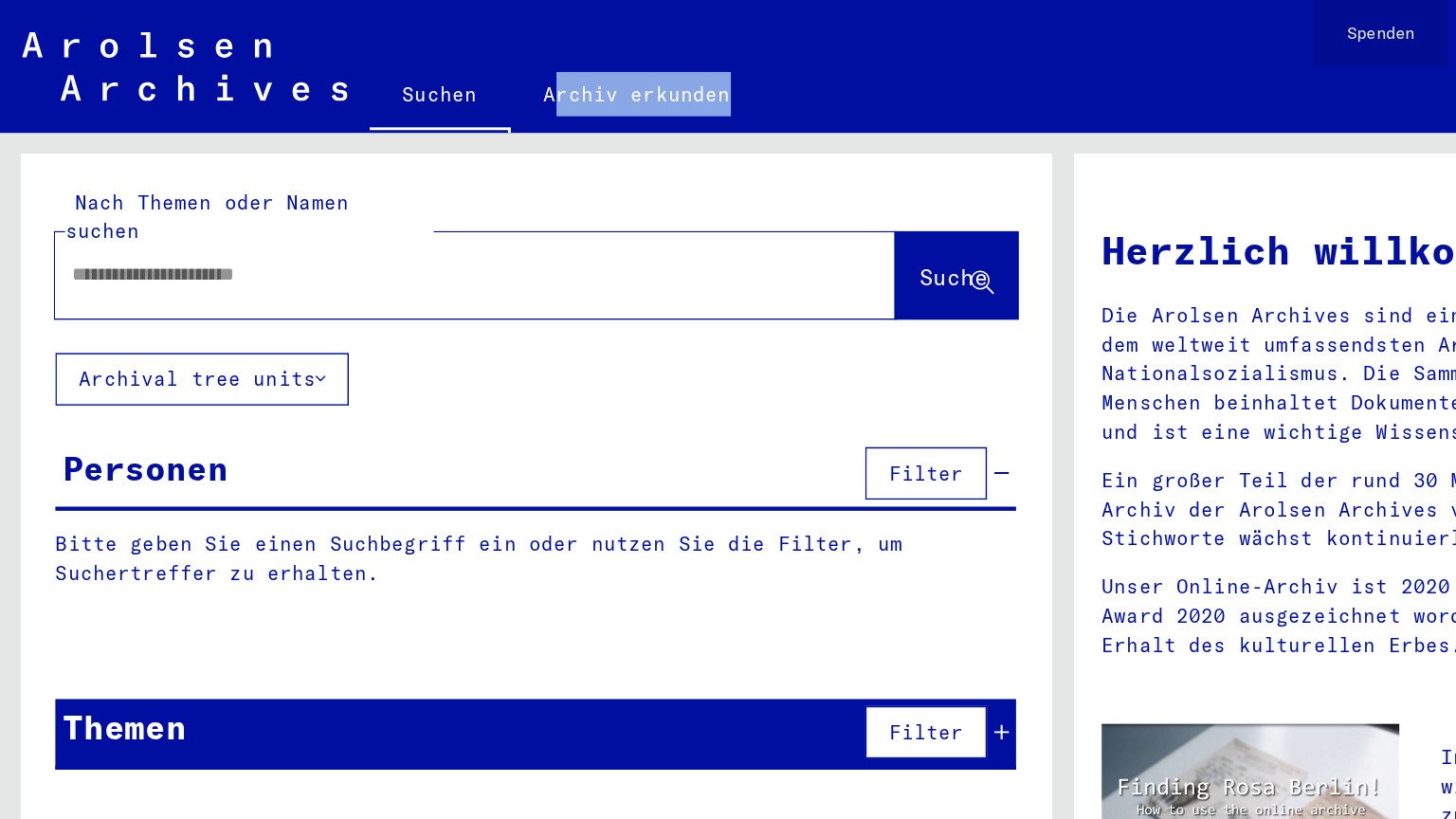 click on "Spenden" 